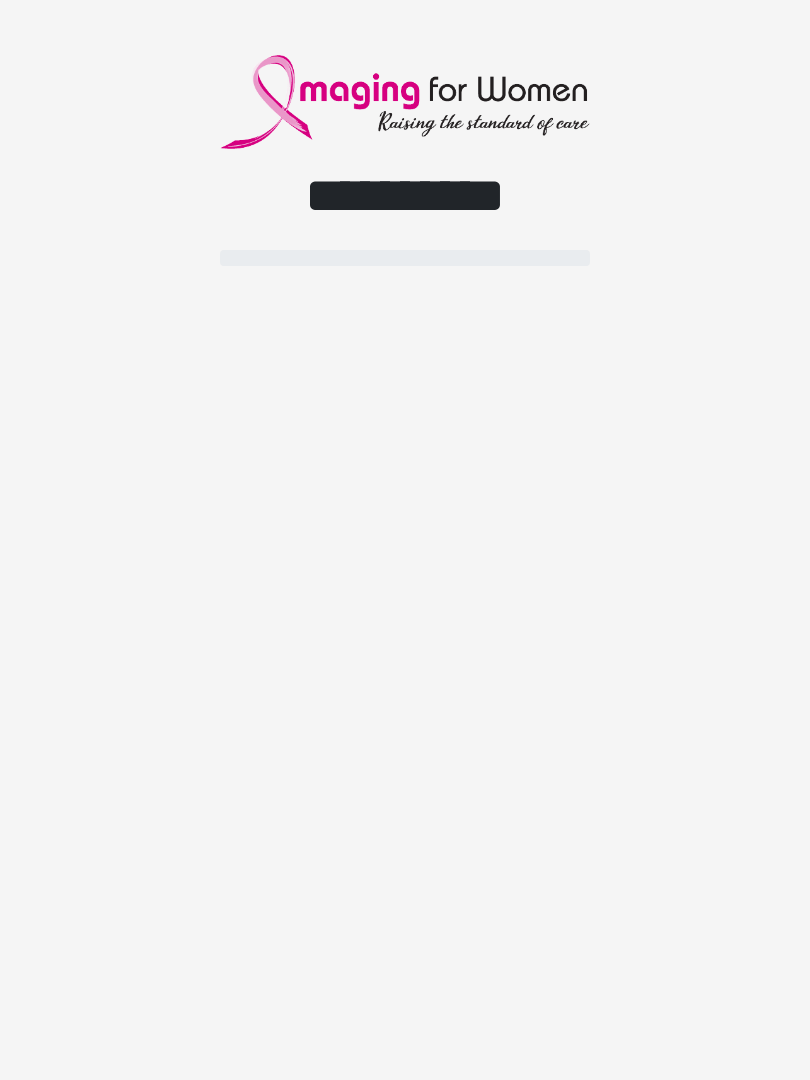scroll, scrollTop: 0, scrollLeft: 0, axis: both 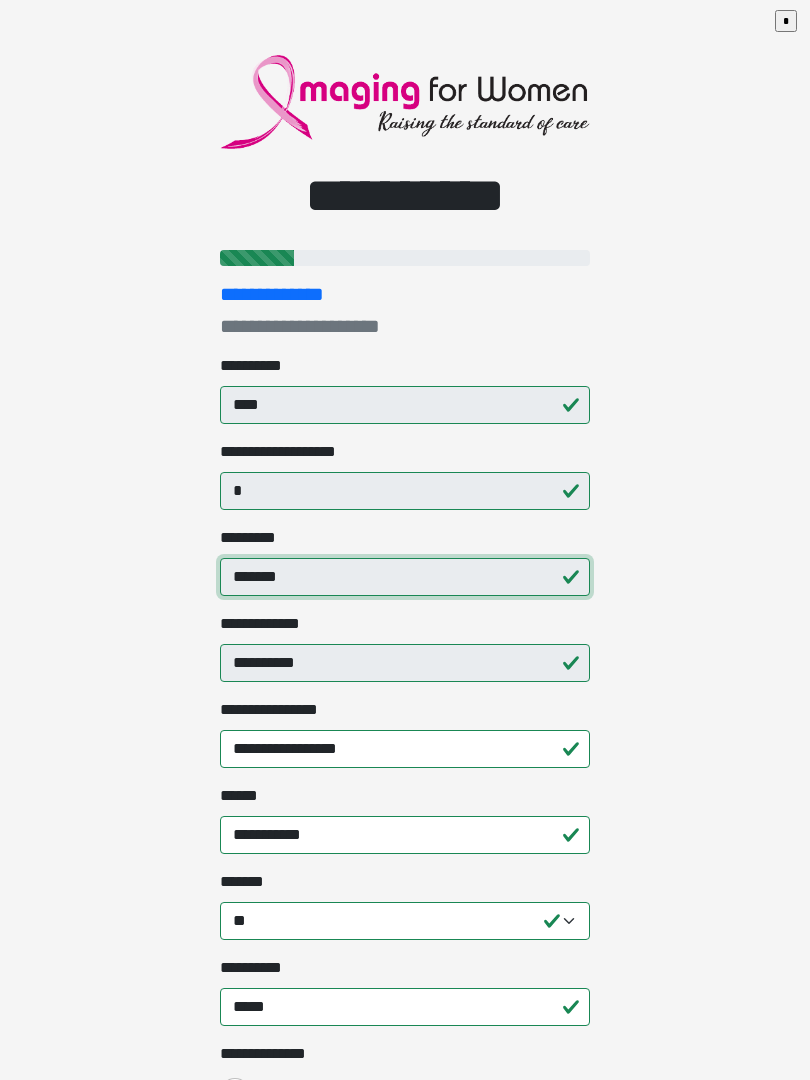 click on "*******" at bounding box center (405, 577) 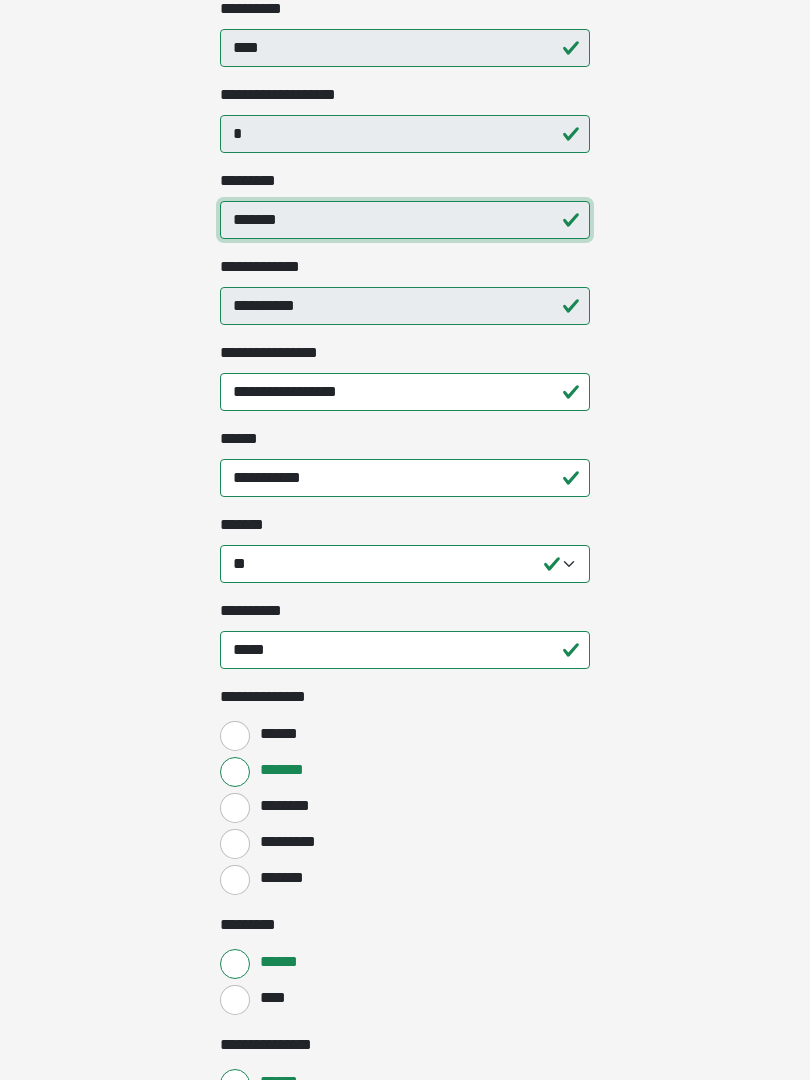 scroll, scrollTop: 357, scrollLeft: 0, axis: vertical 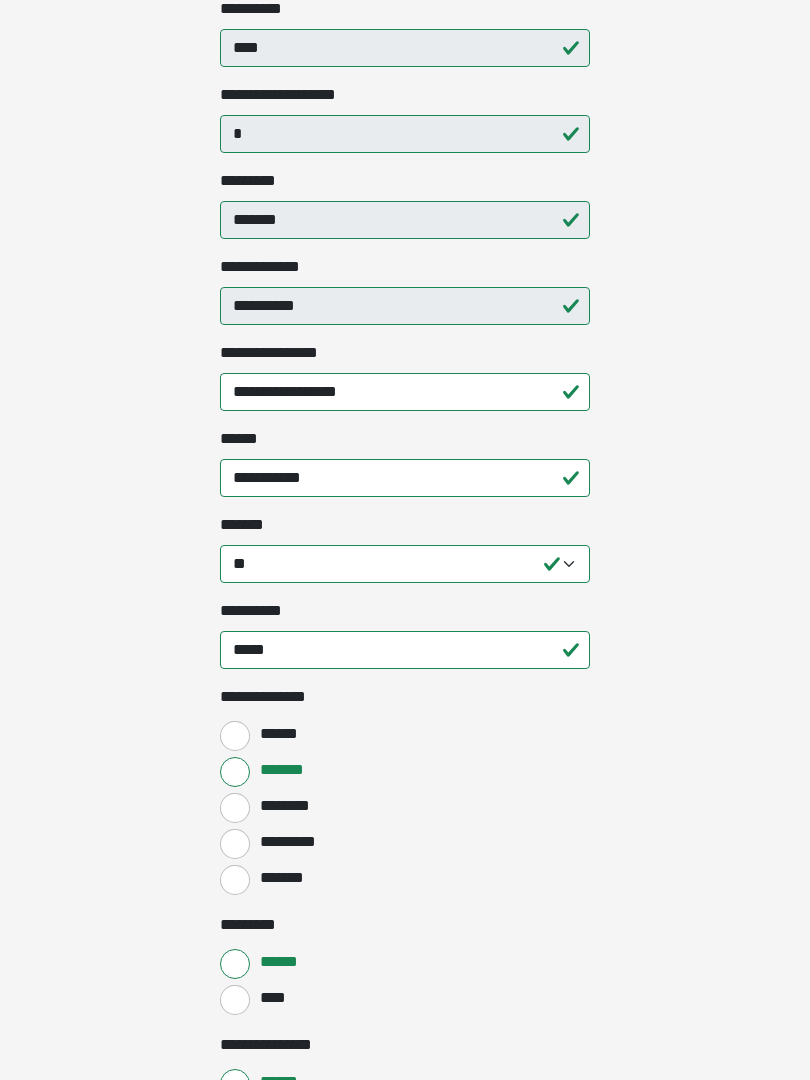 click on "*******" at bounding box center (235, 772) 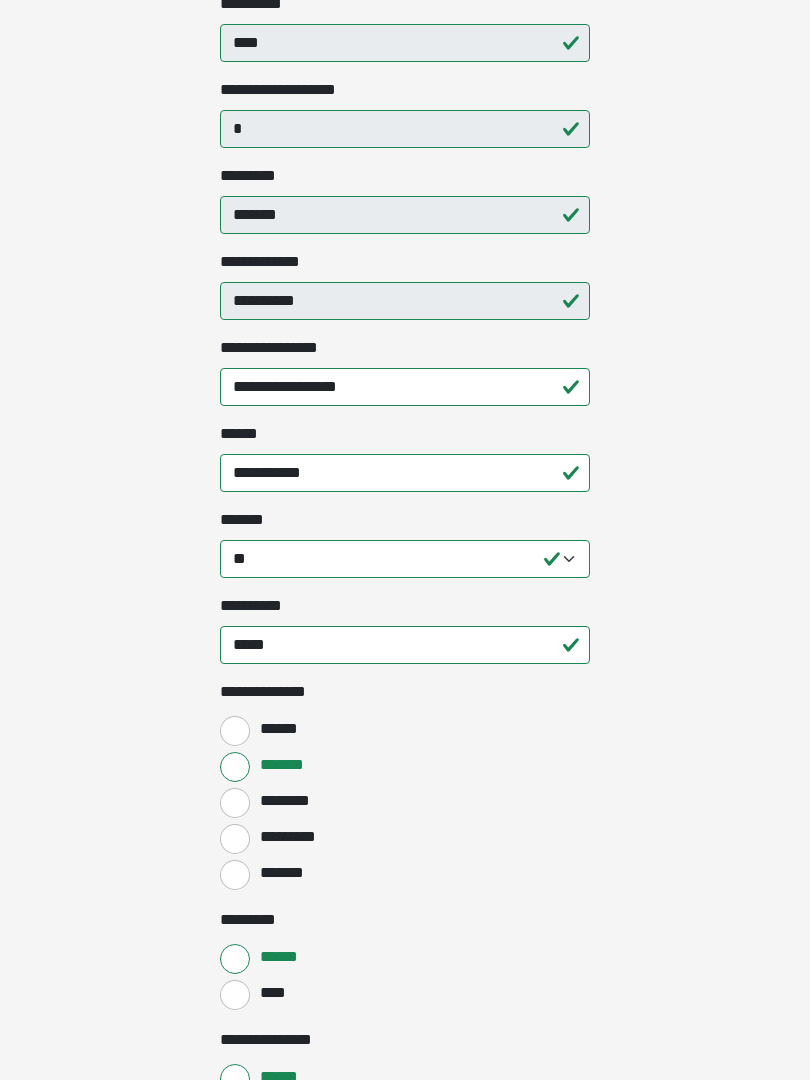 click on "********" at bounding box center [405, 801] 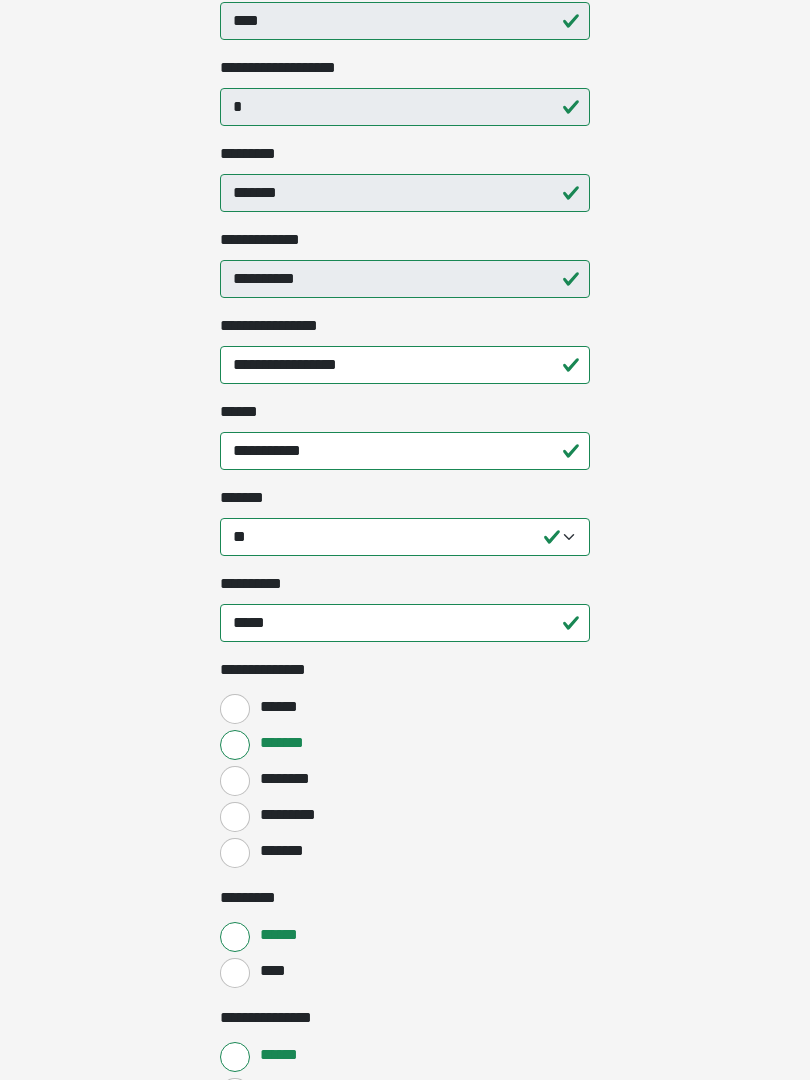 click on "*******" at bounding box center [235, 745] 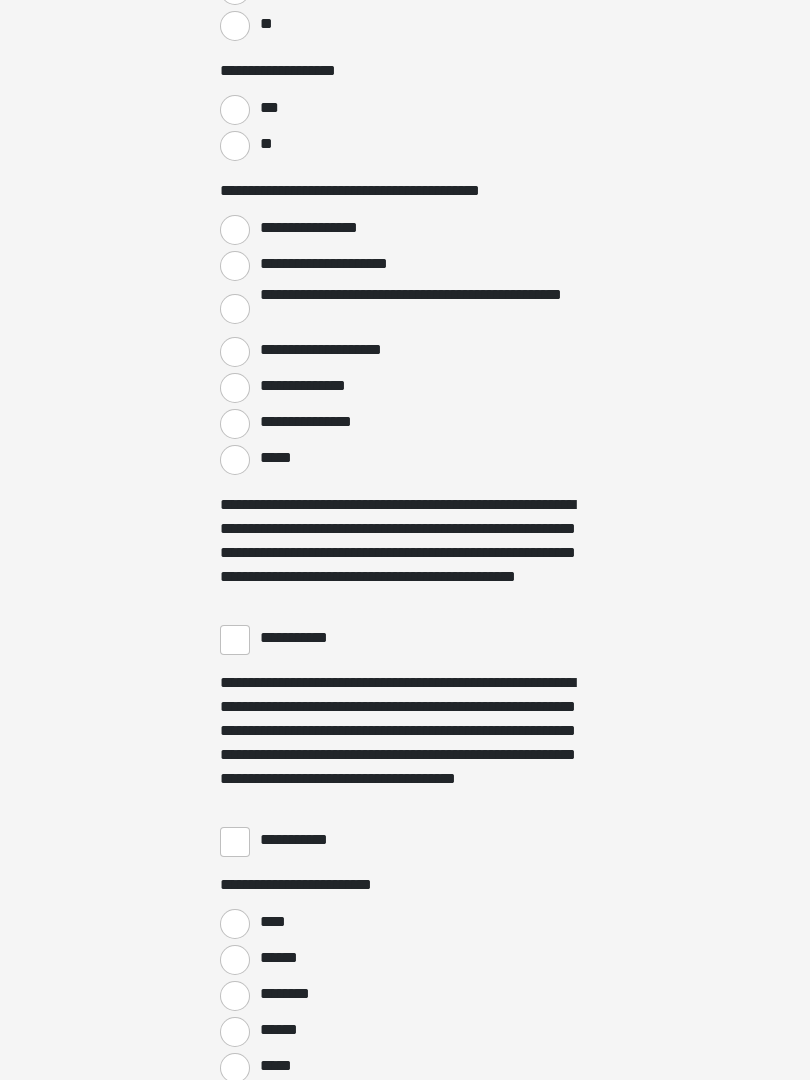 scroll, scrollTop: 3280, scrollLeft: 0, axis: vertical 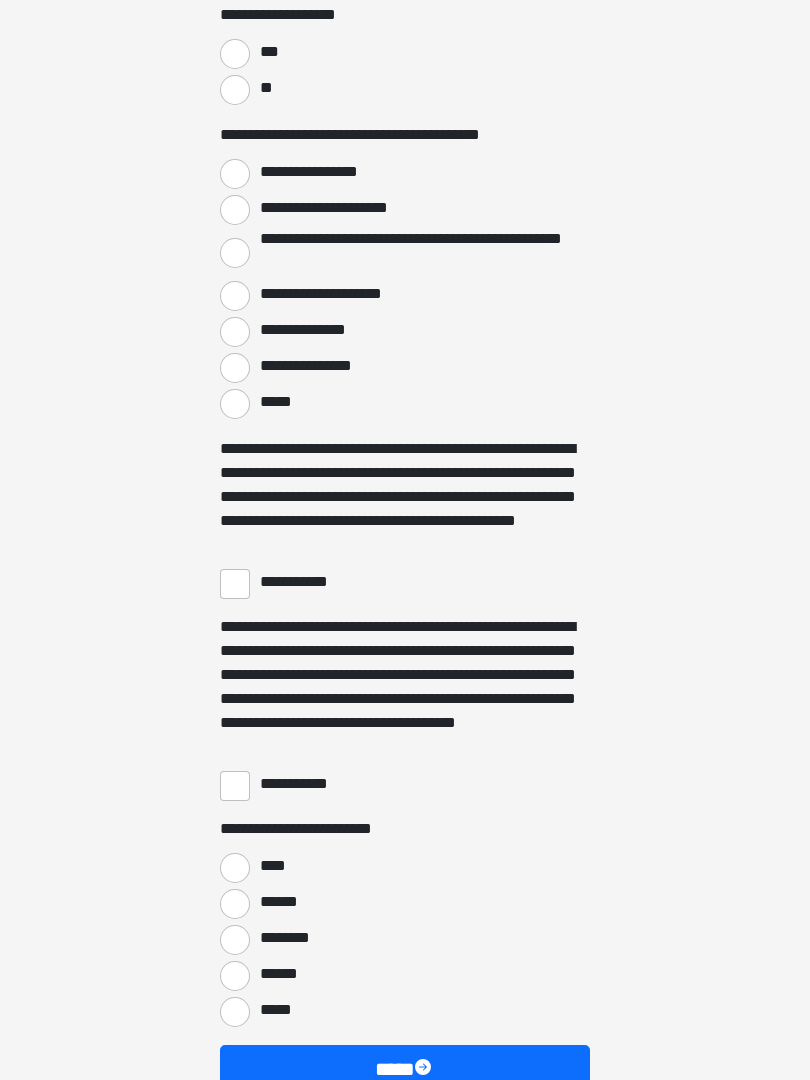 click on "**********" at bounding box center [405, -2740] 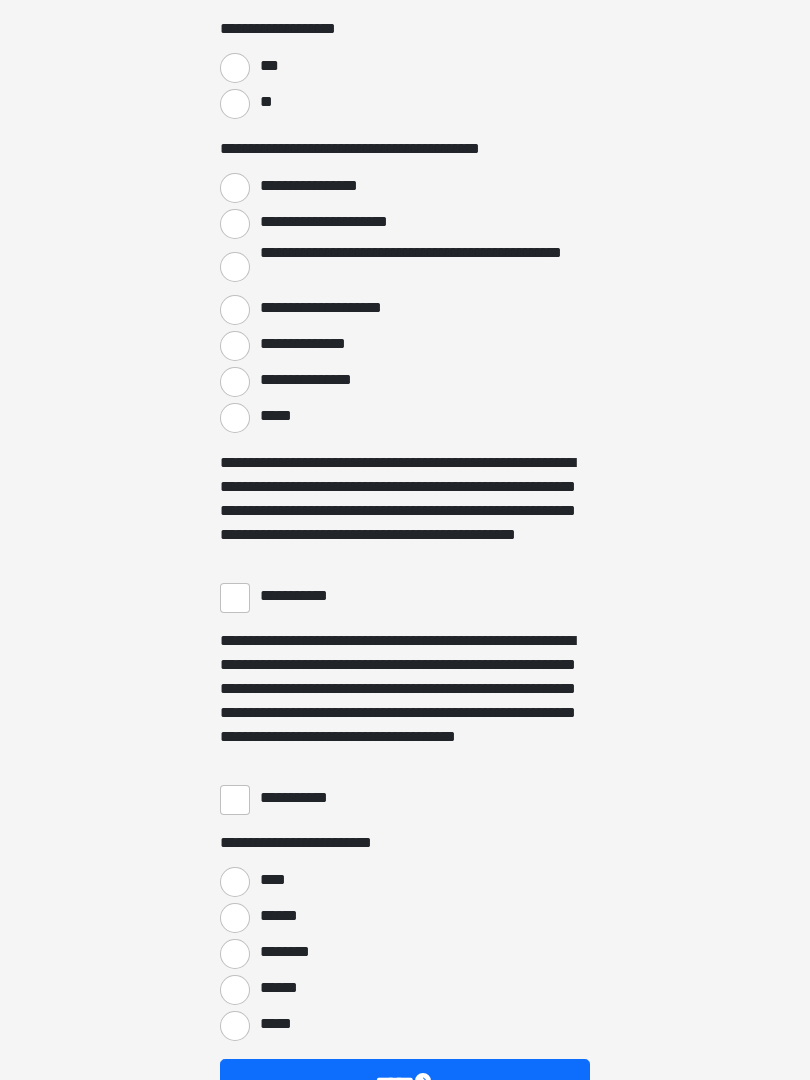click on "**********" at bounding box center [405, -2726] 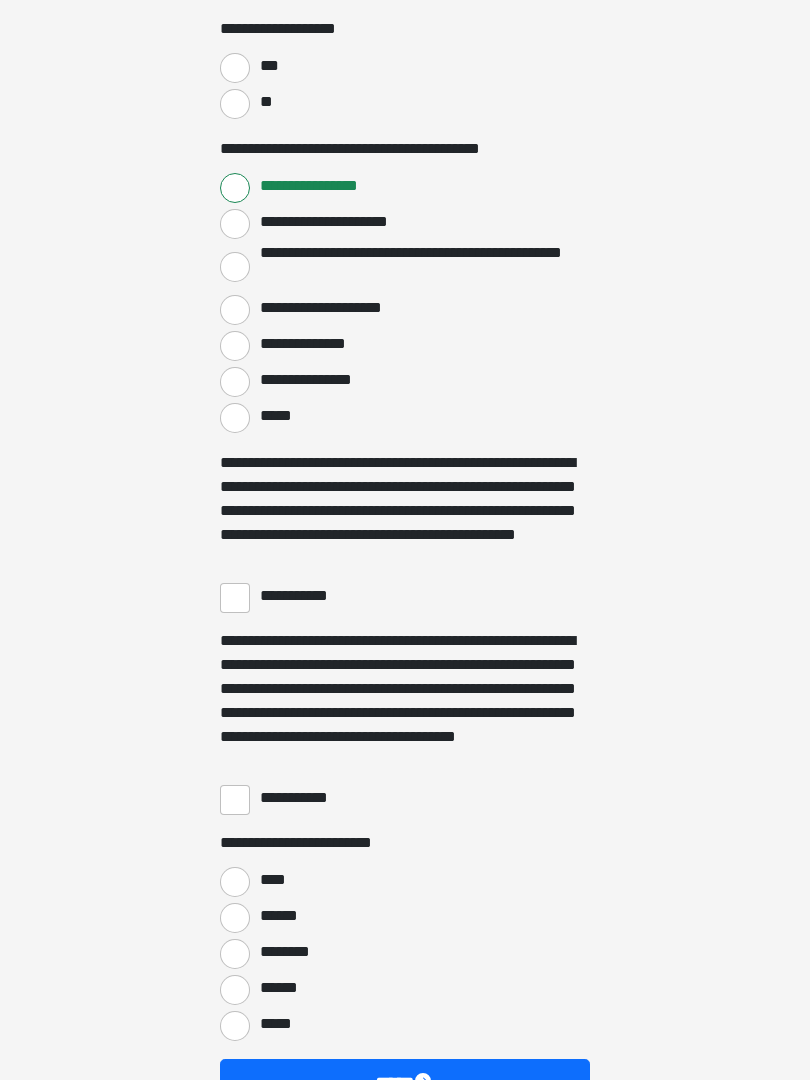 click on "**" at bounding box center [235, 104] 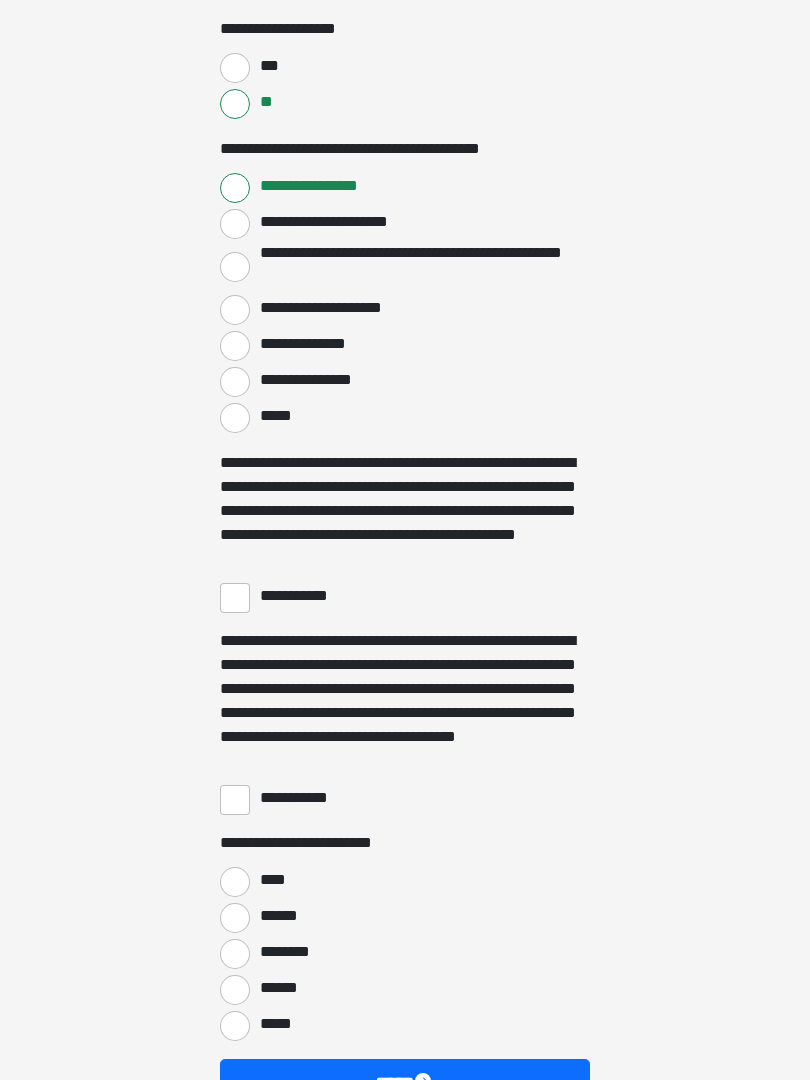 click on "**********" at bounding box center [235, 598] 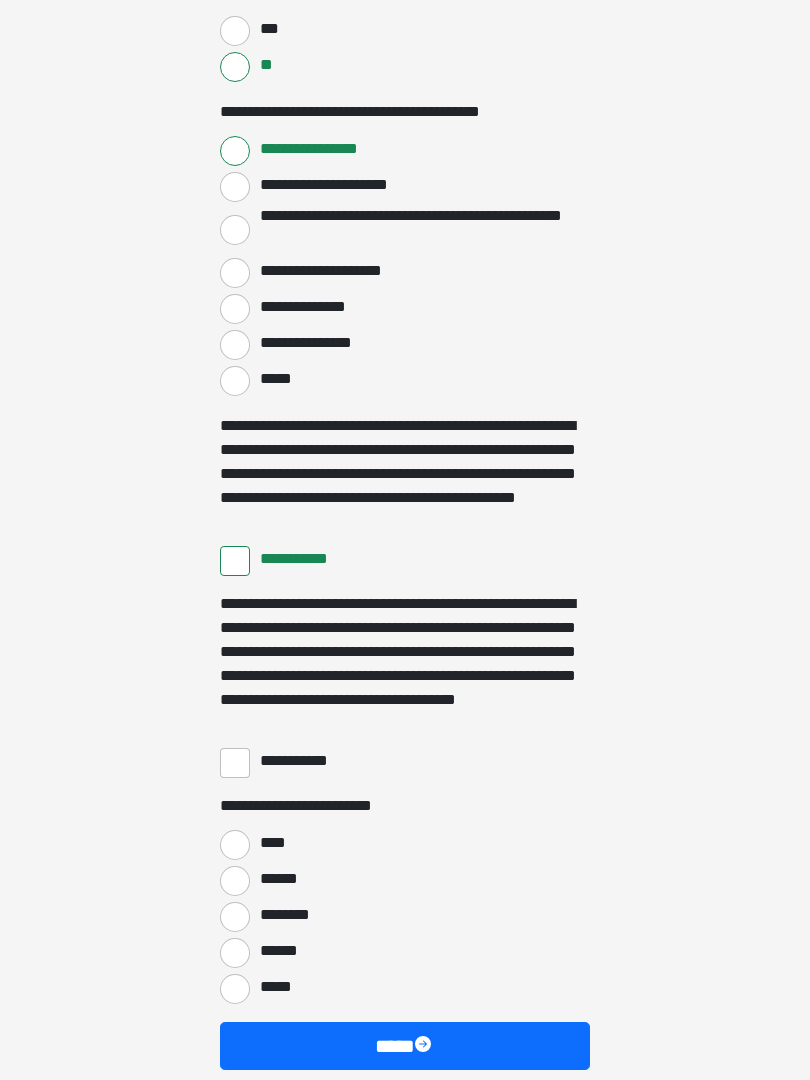 scroll, scrollTop: 3397, scrollLeft: 0, axis: vertical 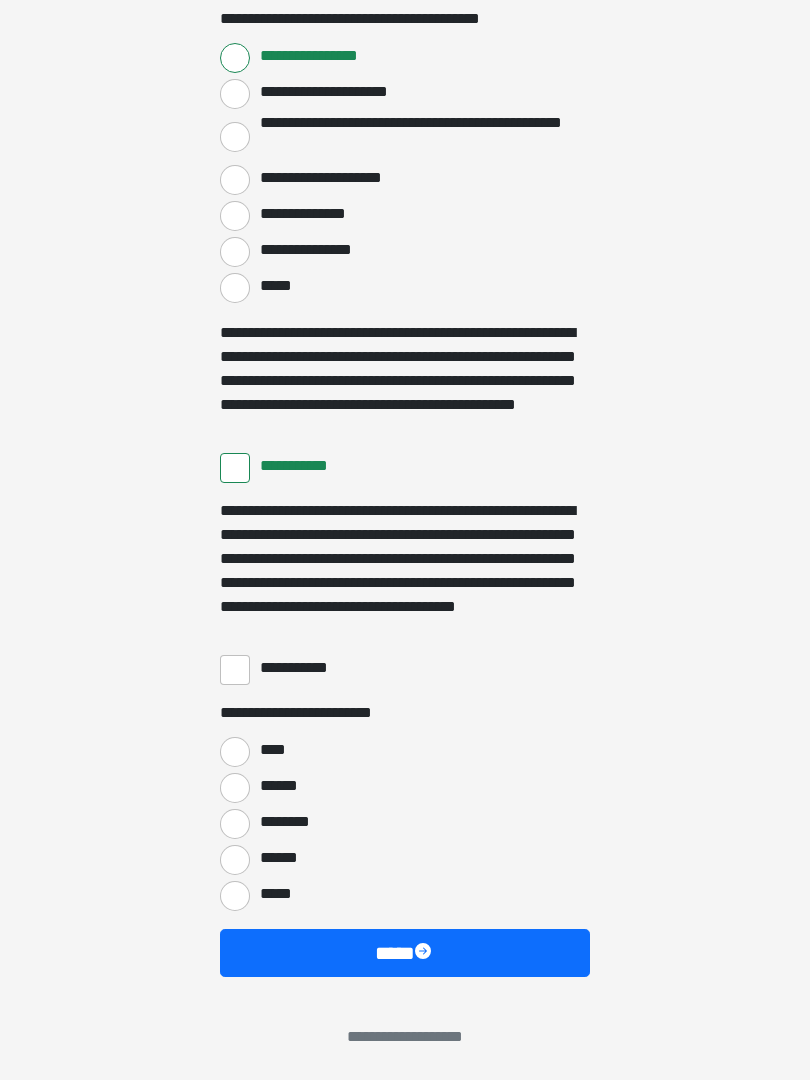 click on "**********" at bounding box center [235, 670] 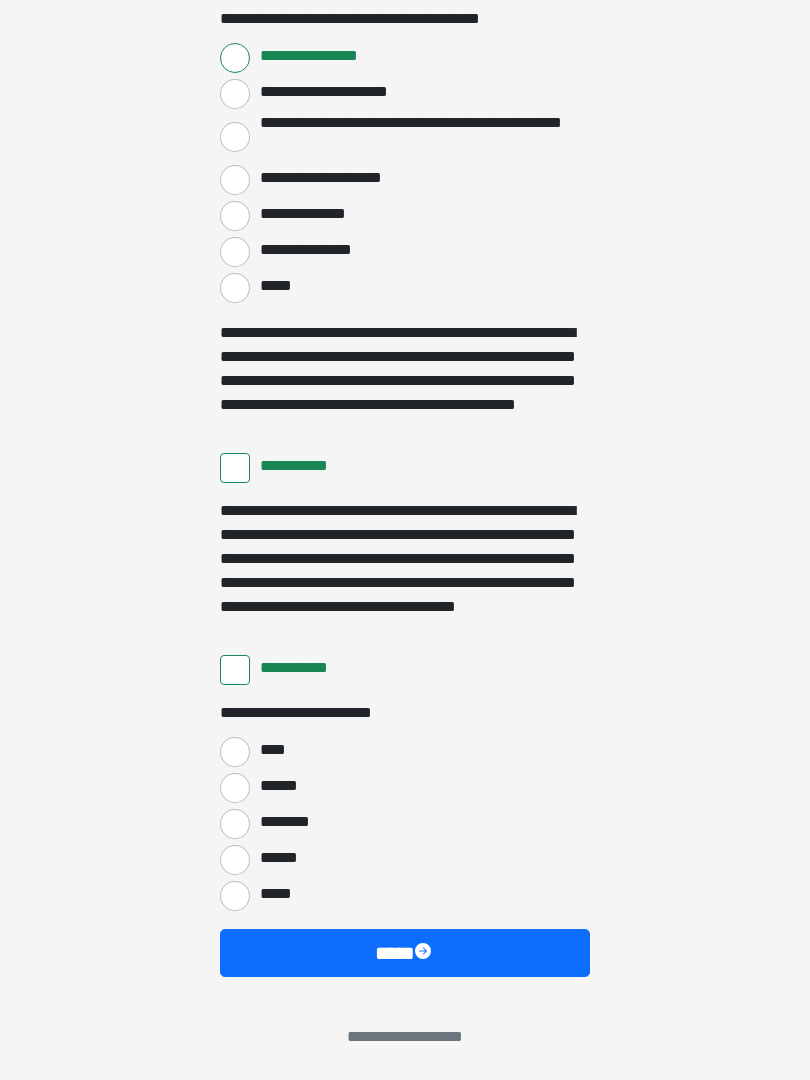 click on "****" at bounding box center (235, 752) 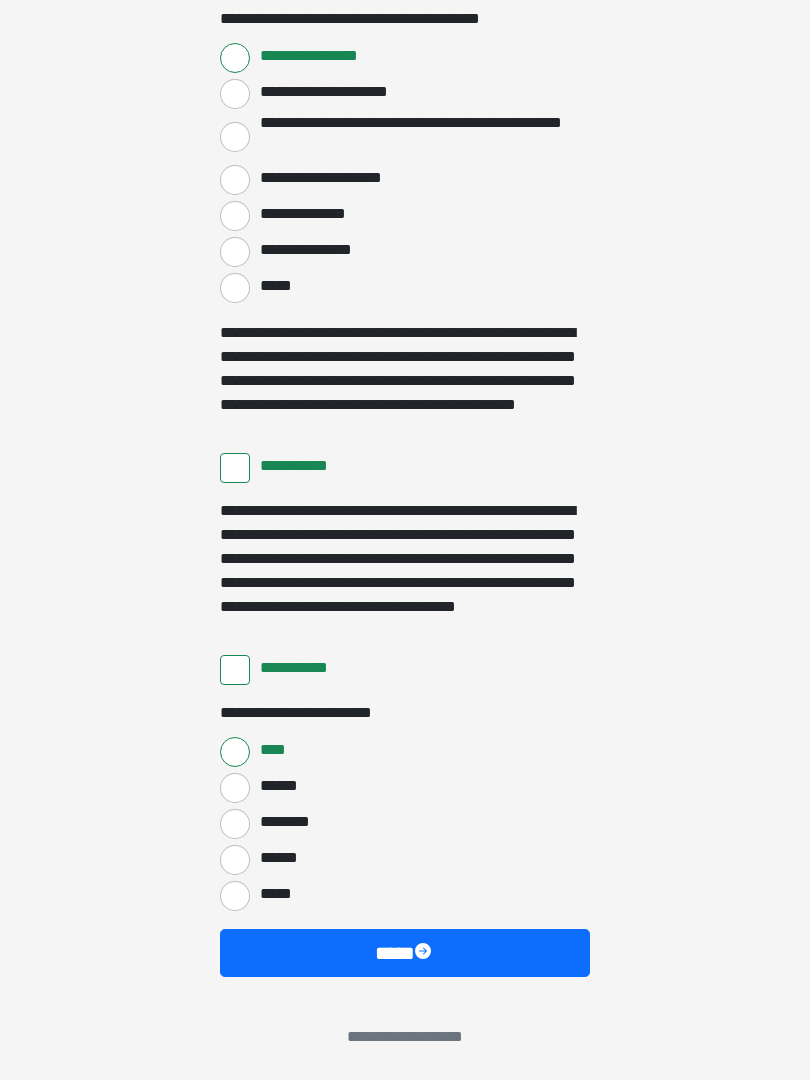 click on "****" at bounding box center [405, 953] 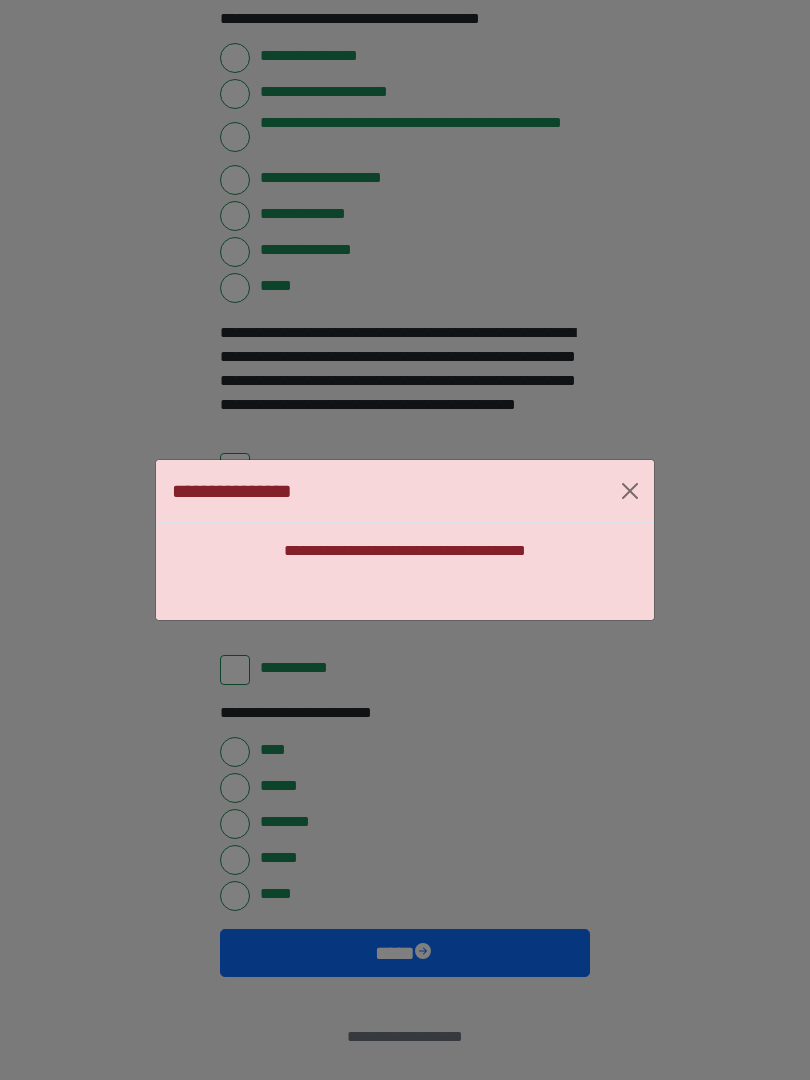 click on "**********" at bounding box center [405, 491] 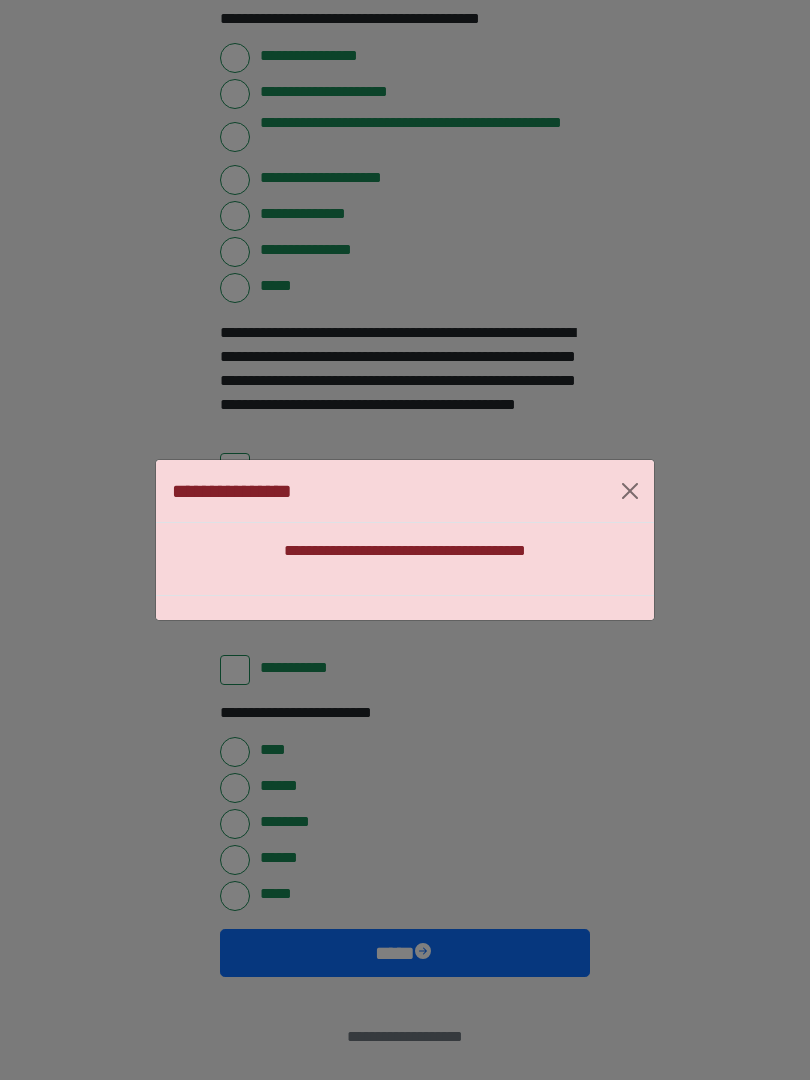 click at bounding box center (630, 491) 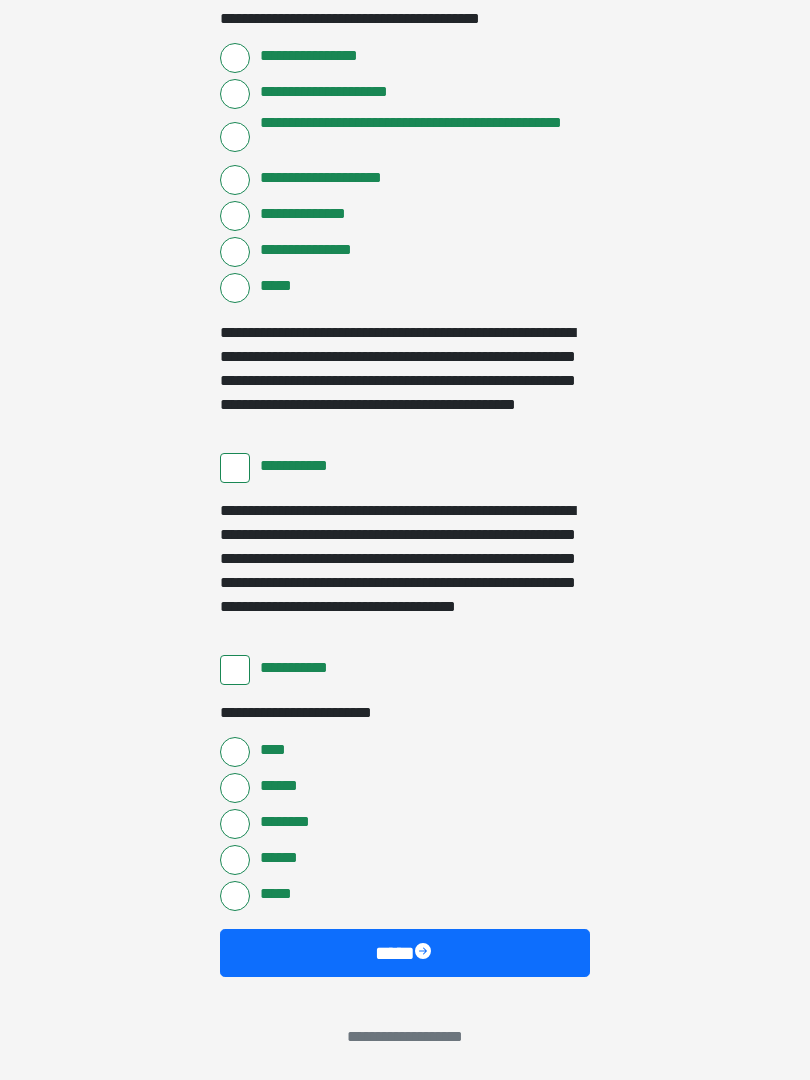 click on "**********" at bounding box center (405, -2857) 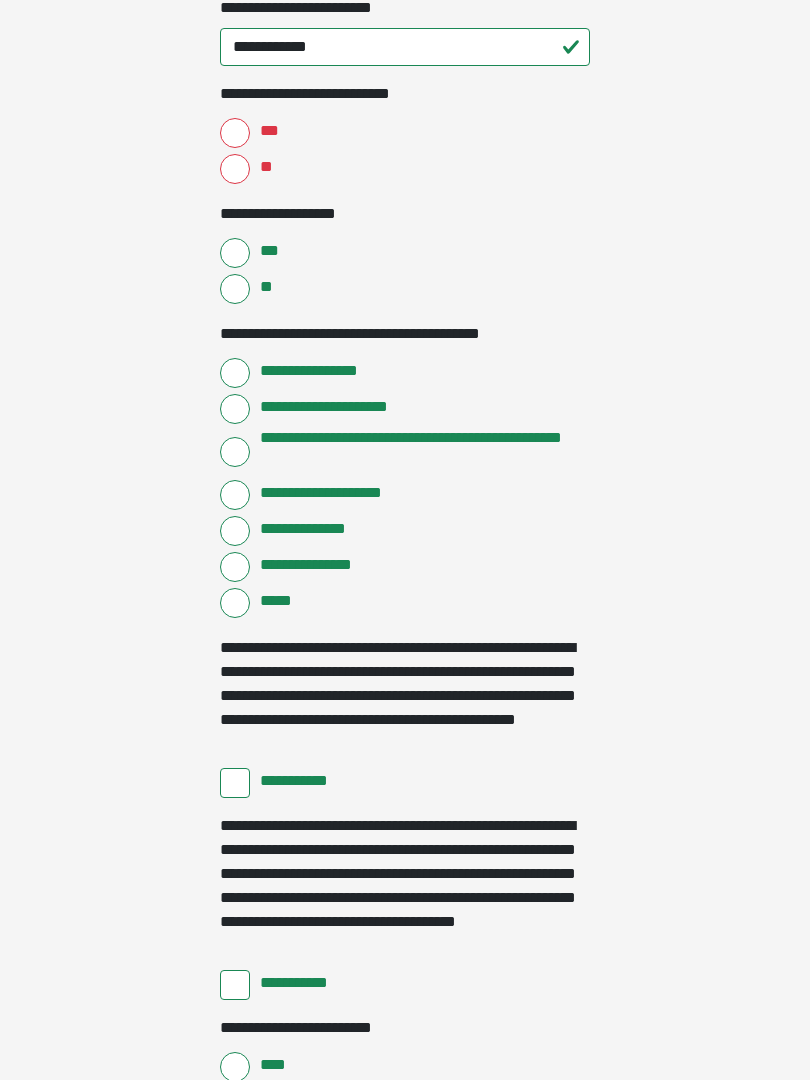 scroll, scrollTop: 3059, scrollLeft: 0, axis: vertical 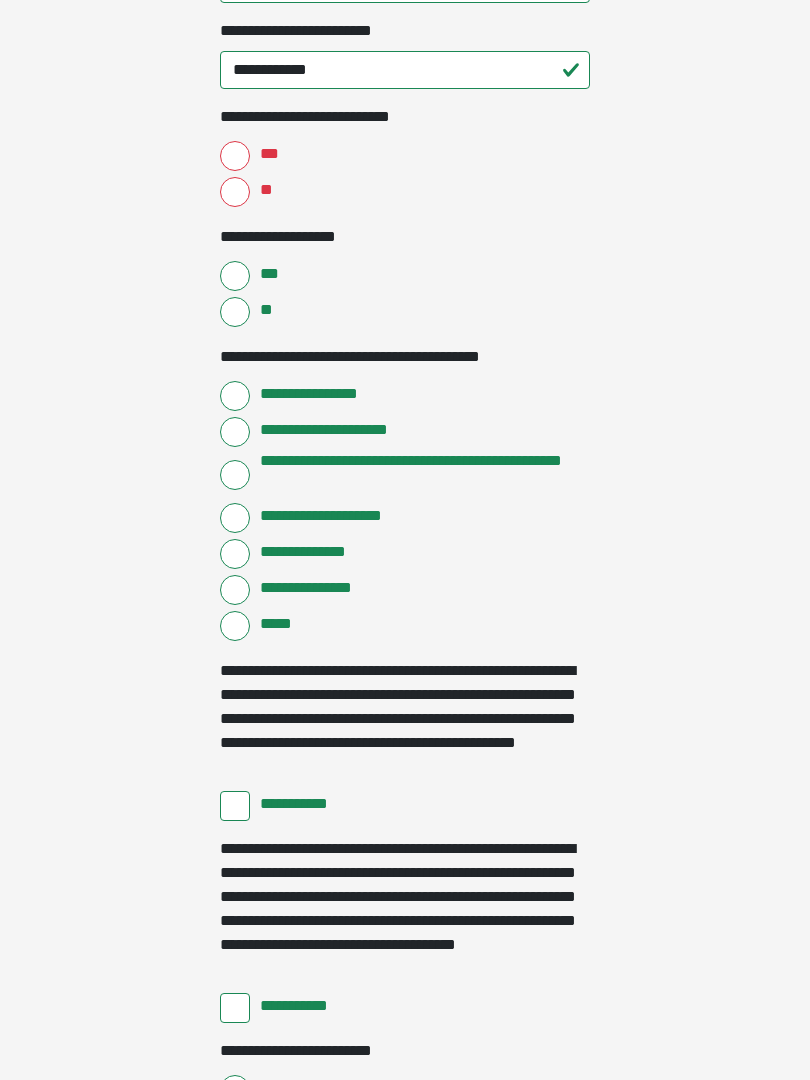 click on "**********" at bounding box center [405, -2519] 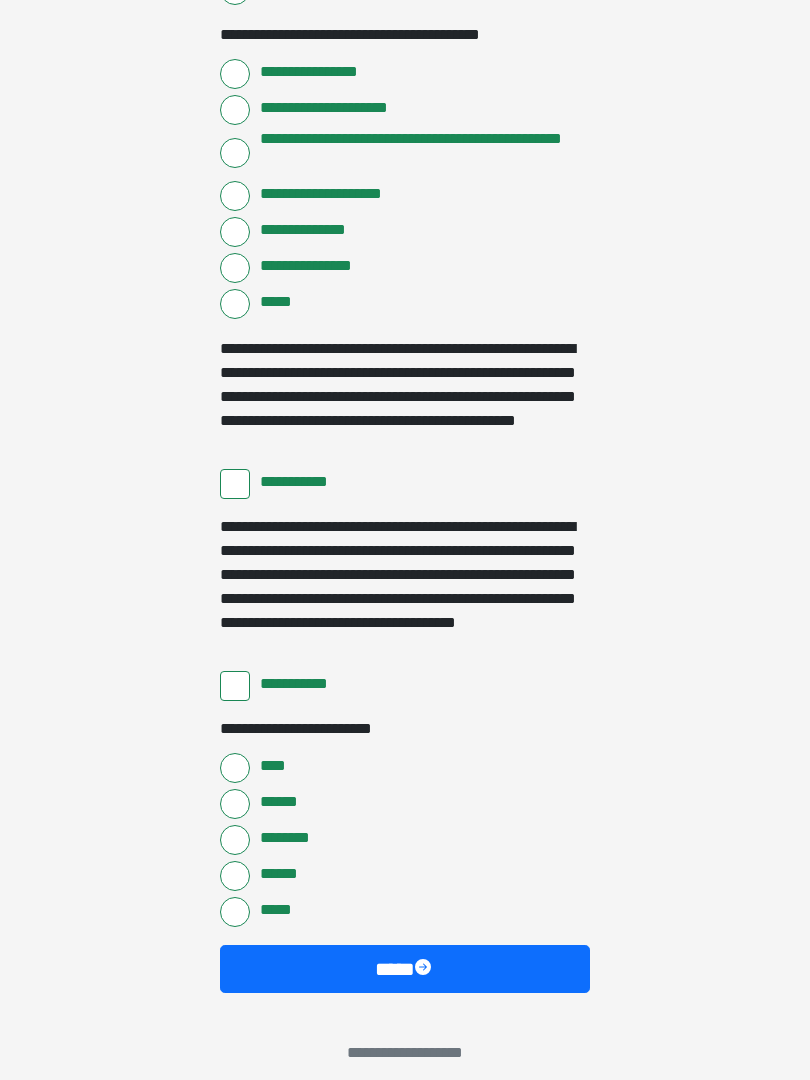 scroll, scrollTop: 3397, scrollLeft: 0, axis: vertical 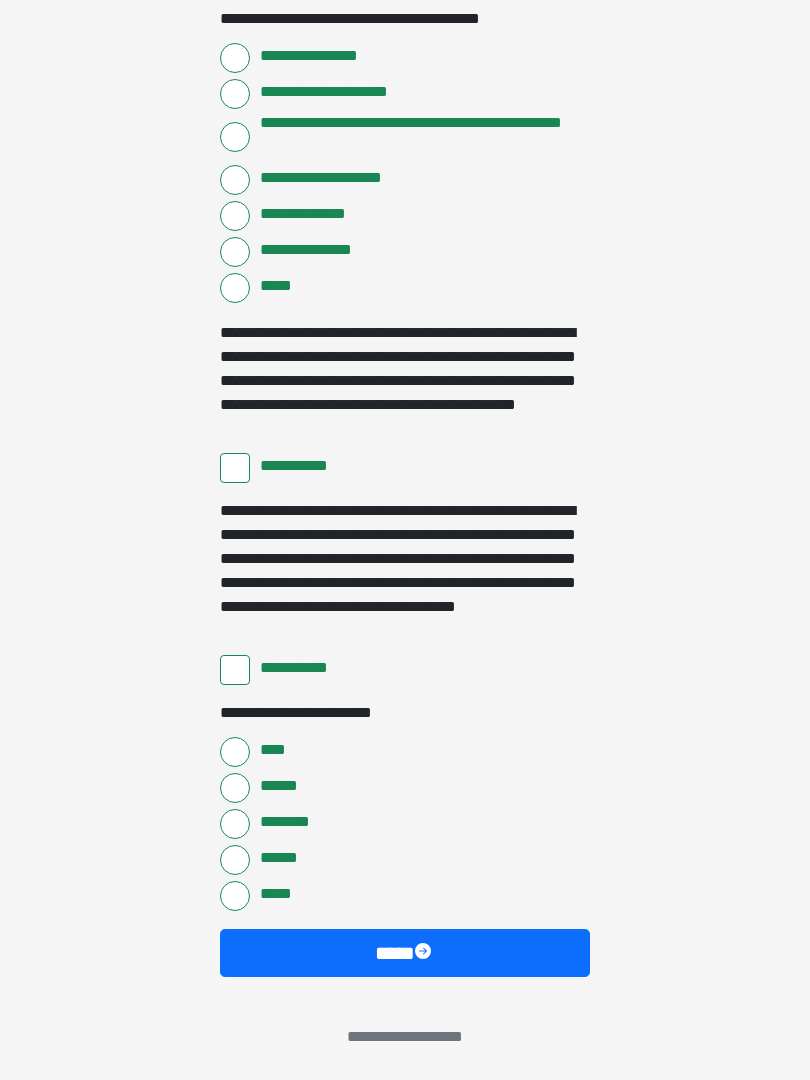 click on "****" at bounding box center [405, 953] 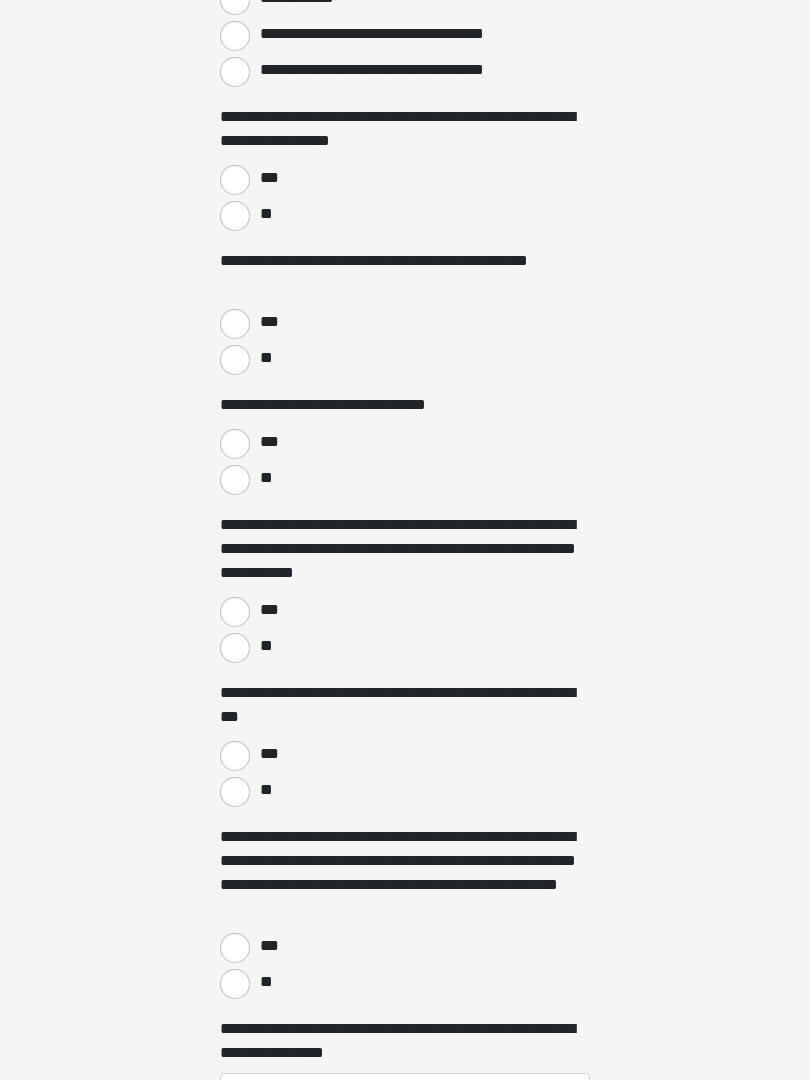 scroll, scrollTop: 1881, scrollLeft: 0, axis: vertical 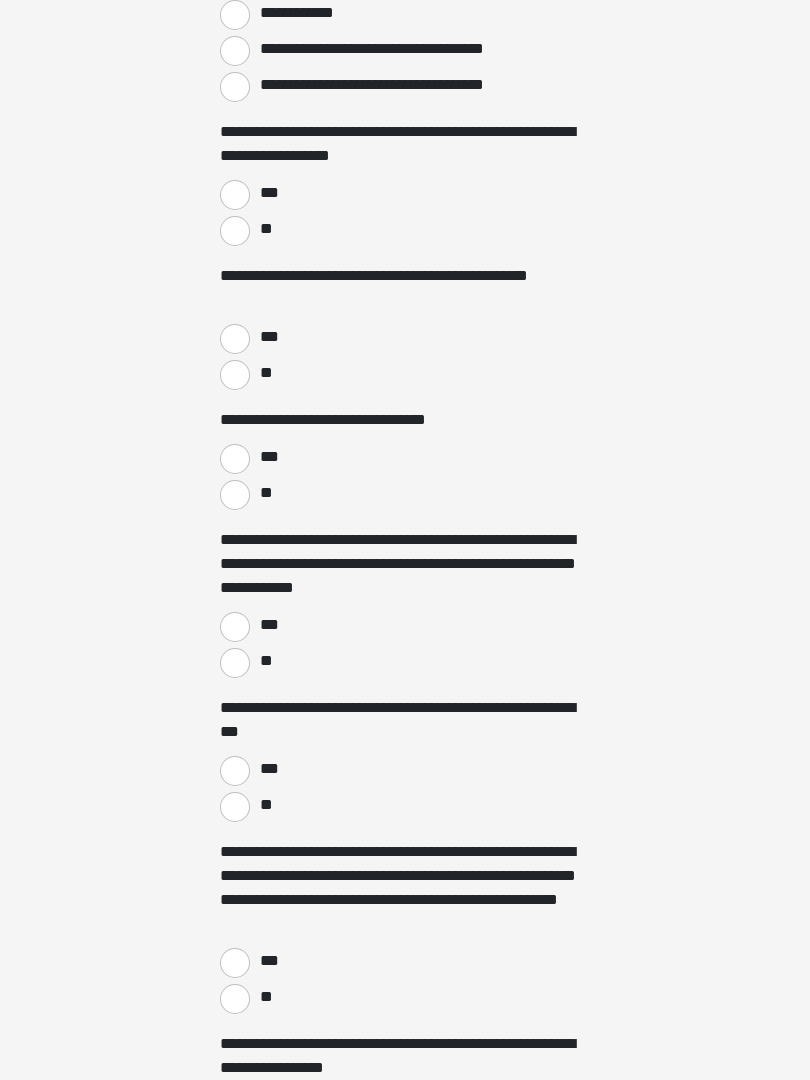 click on "**********" at bounding box center [405, -1341] 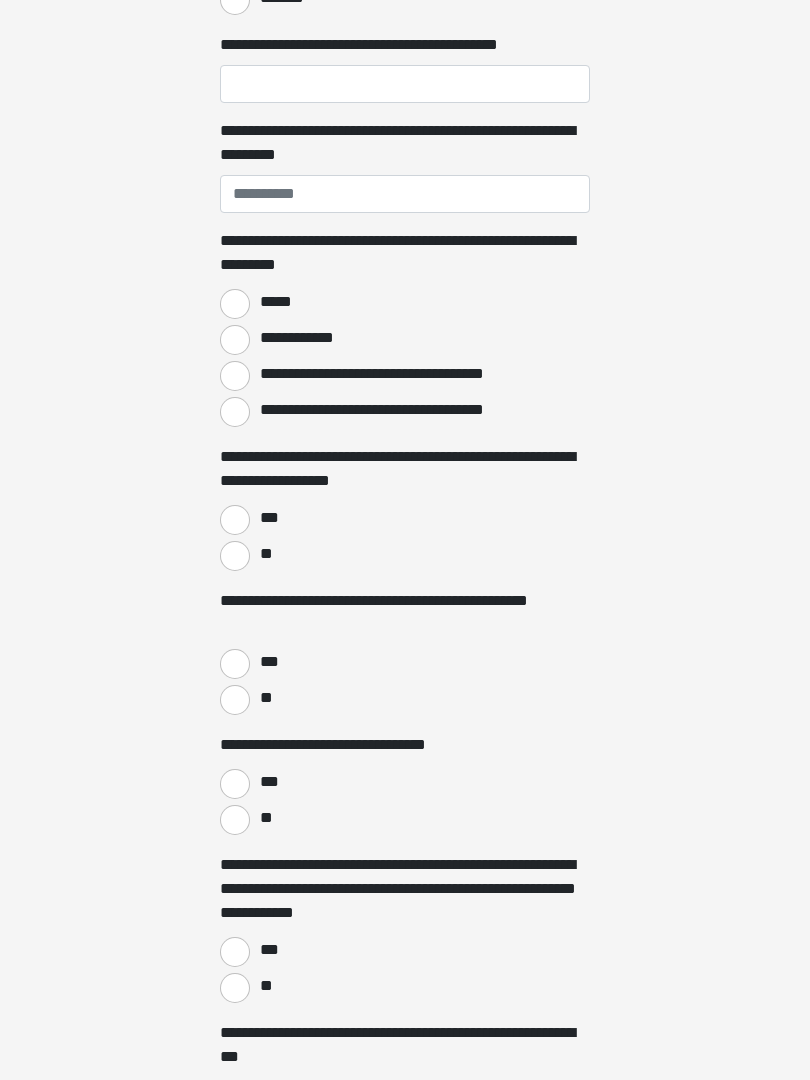 click on "**********" at bounding box center (405, -1016) 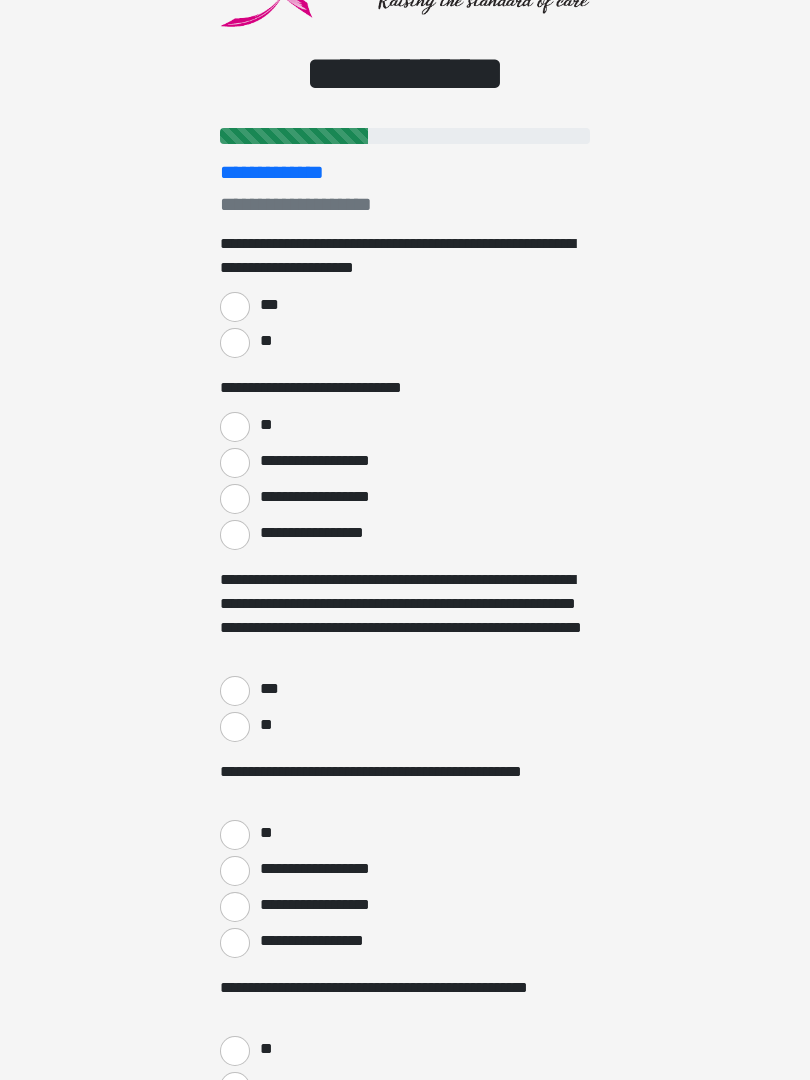 scroll, scrollTop: 0, scrollLeft: 0, axis: both 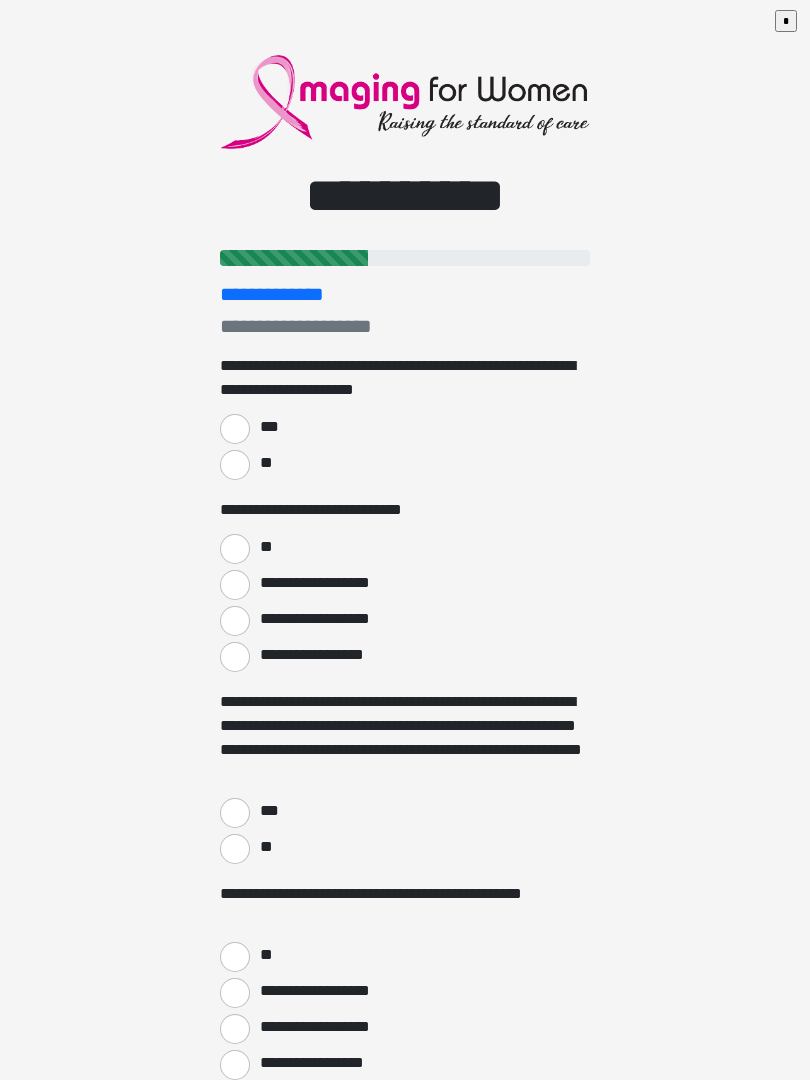 click on "***" at bounding box center (235, 429) 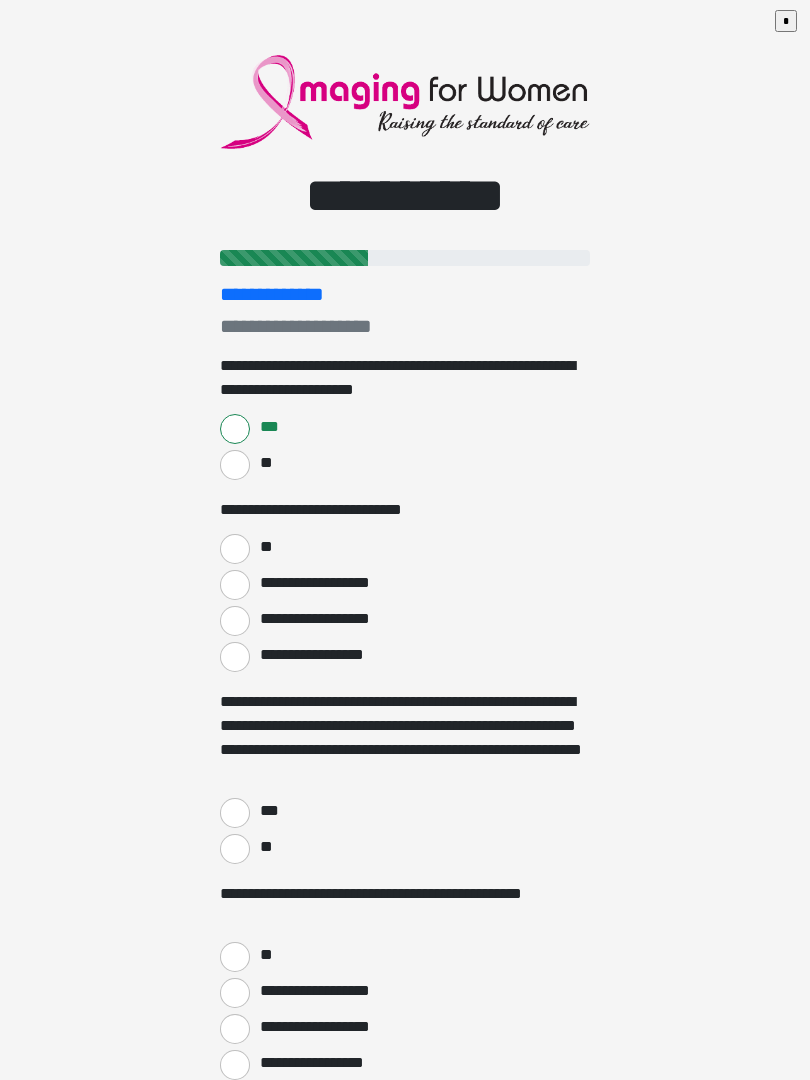 click on "**" at bounding box center [235, 549] 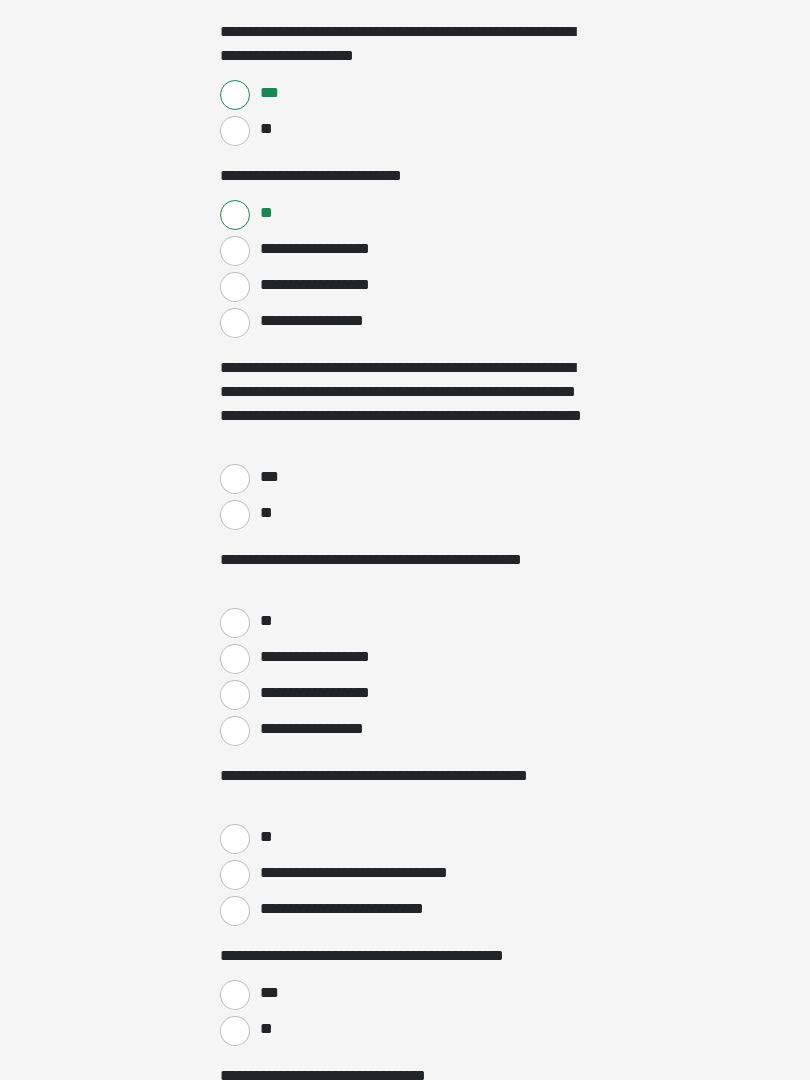scroll, scrollTop: 334, scrollLeft: 0, axis: vertical 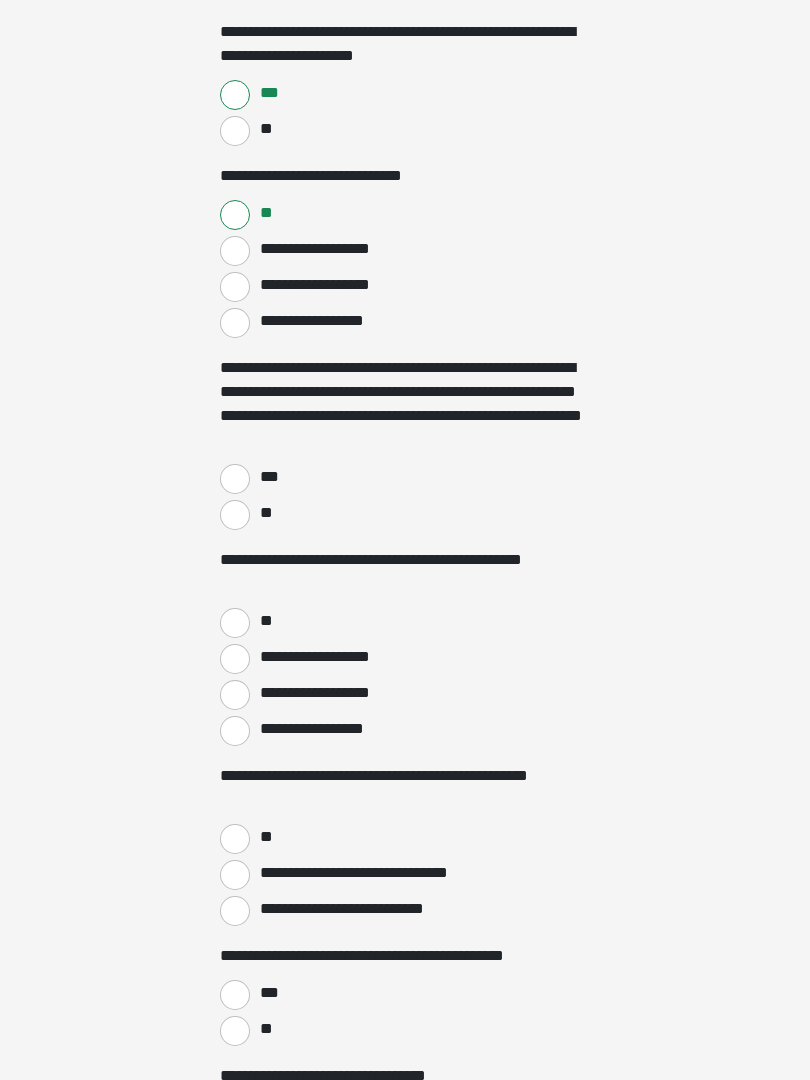 click on "***" at bounding box center (235, 479) 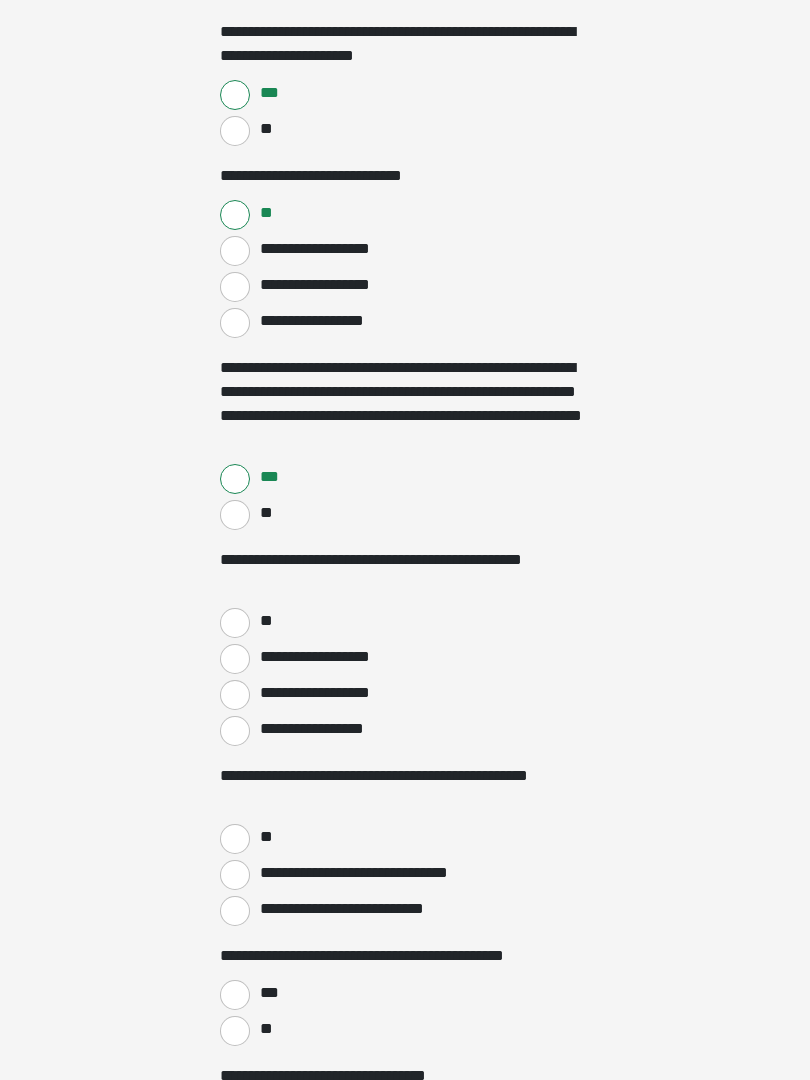 click on "**********" at bounding box center (405, 206) 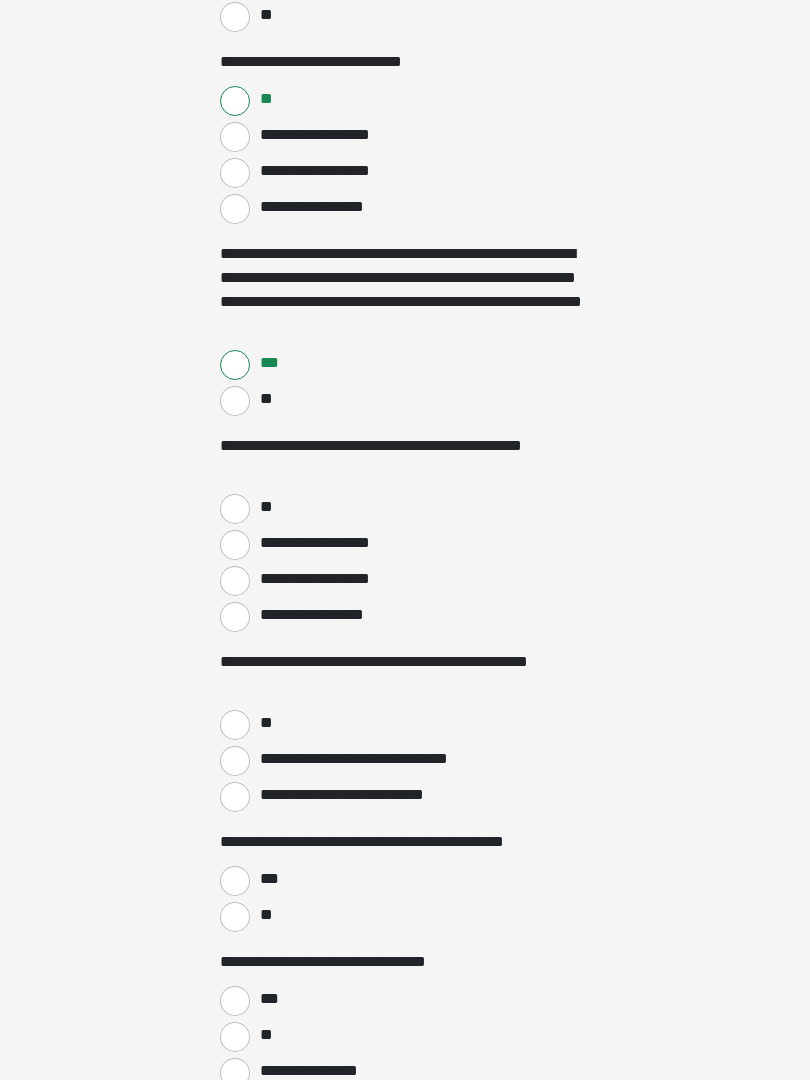 scroll, scrollTop: 448, scrollLeft: 0, axis: vertical 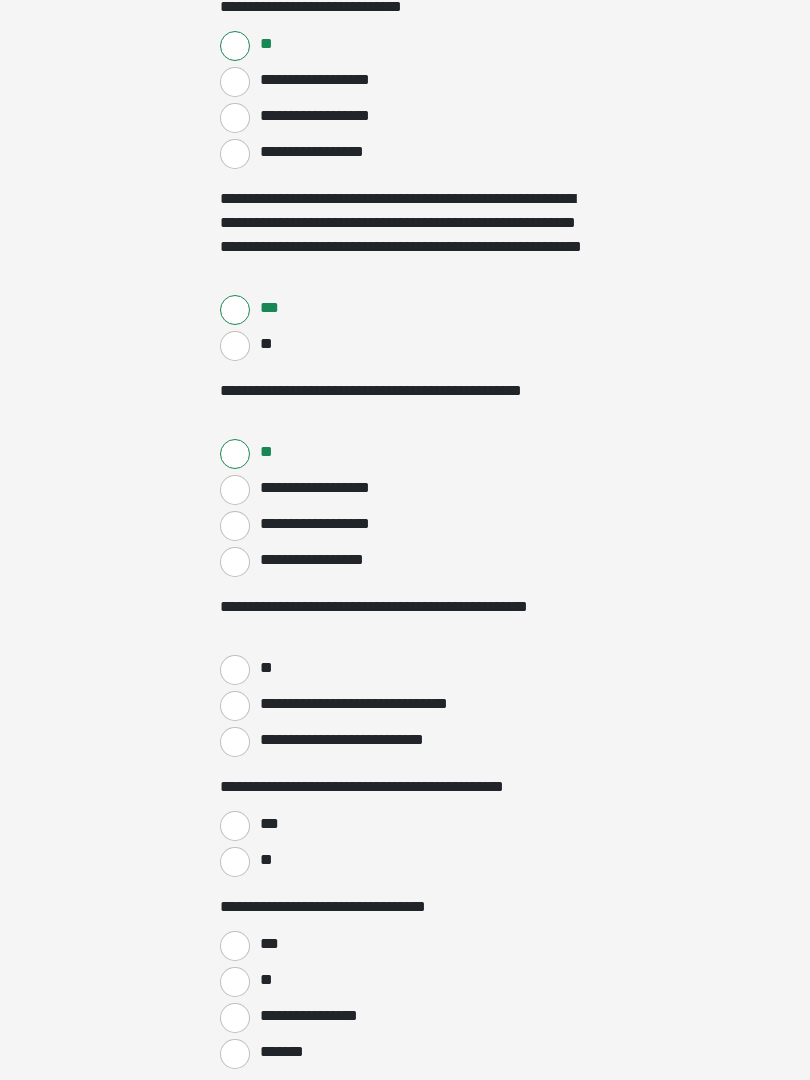 click on "**" at bounding box center [405, 452] 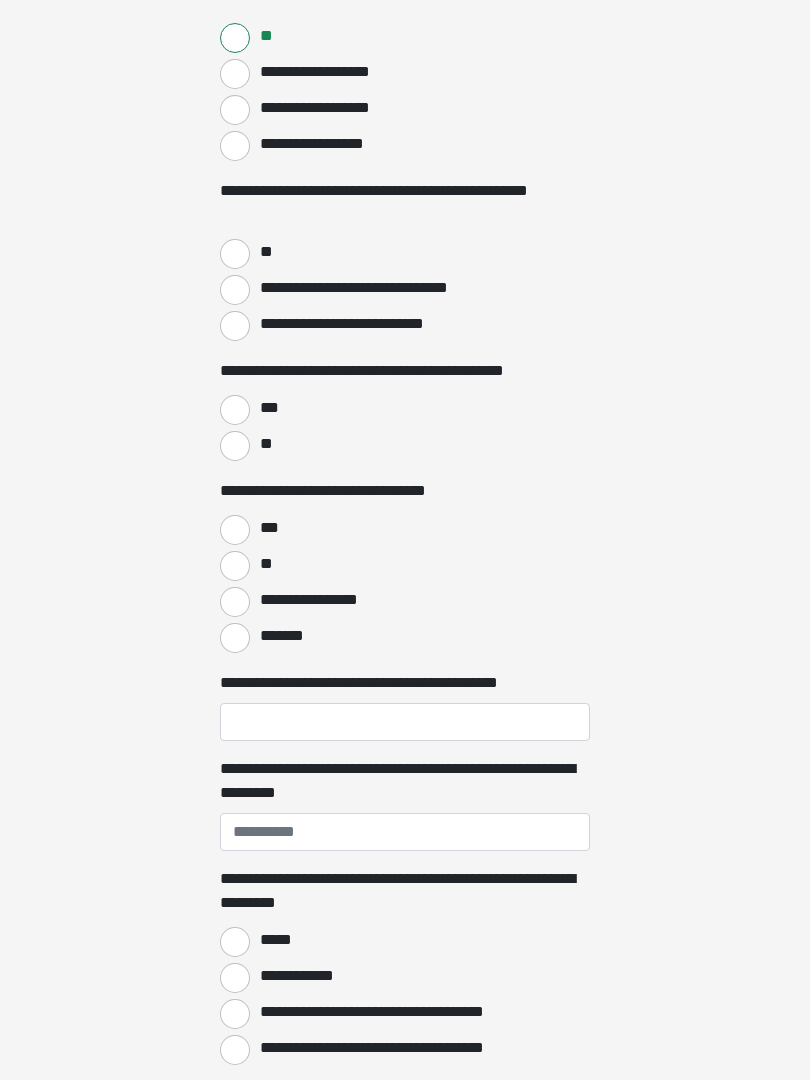 scroll, scrollTop: 919, scrollLeft: 0, axis: vertical 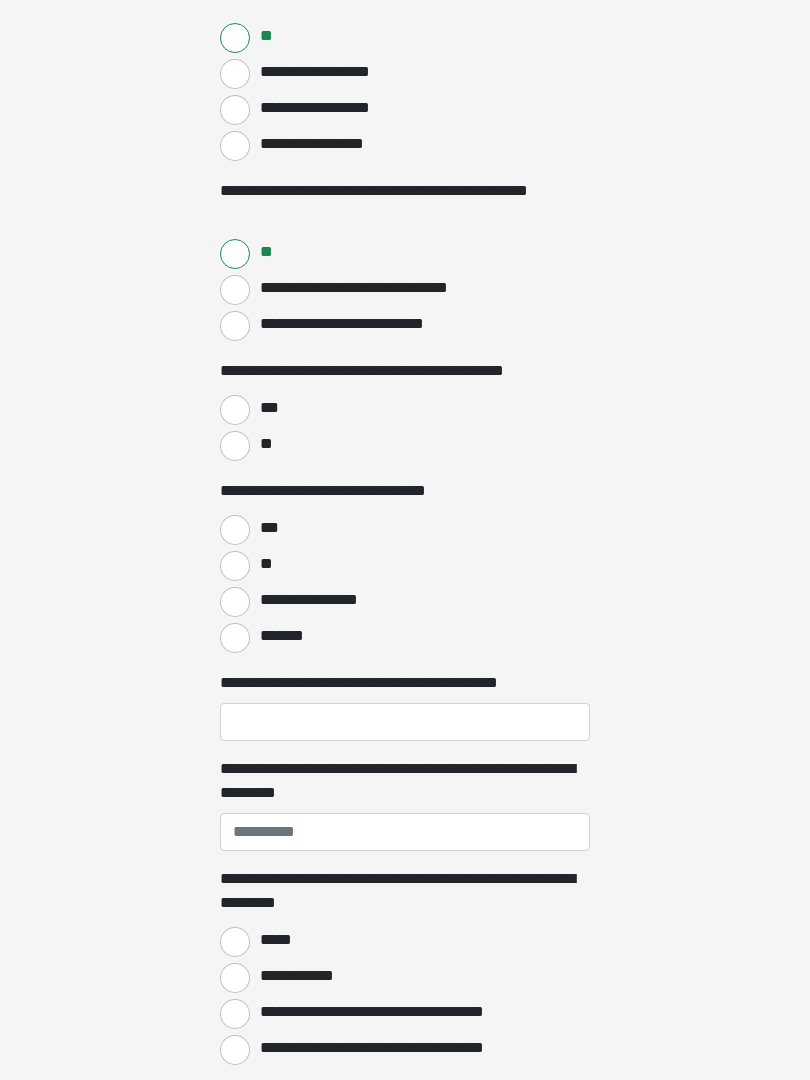 click on "***" at bounding box center (235, 410) 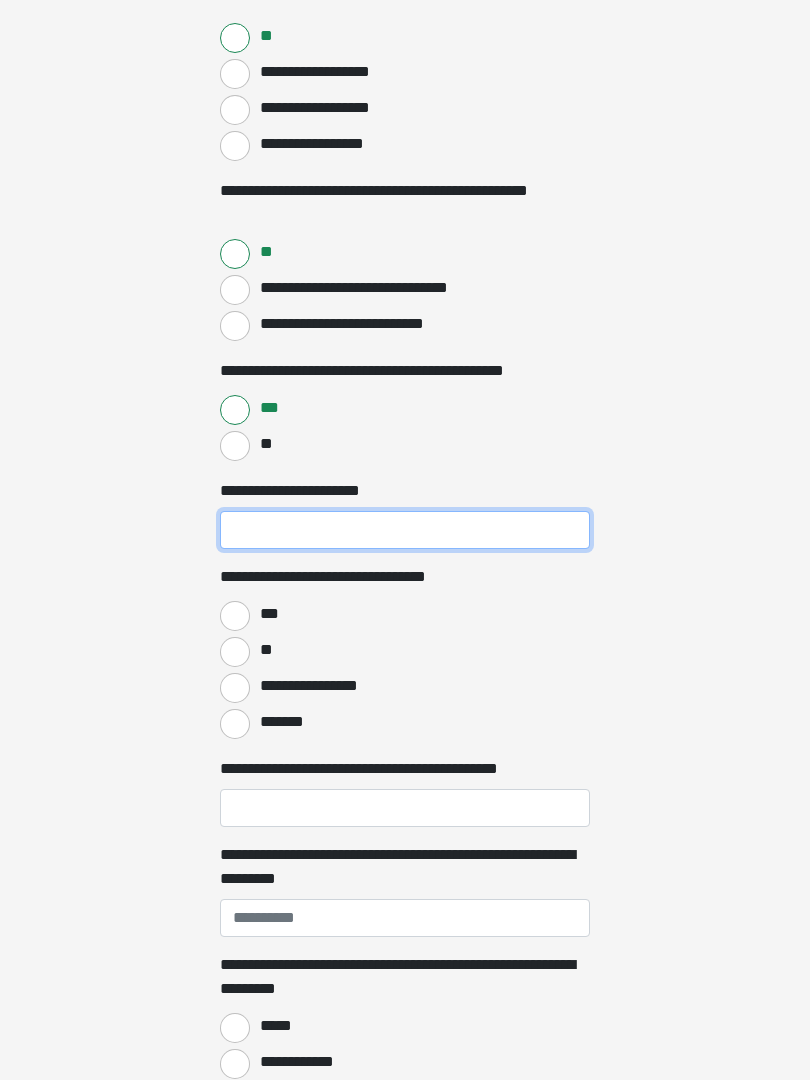 click on "**********" at bounding box center (405, 530) 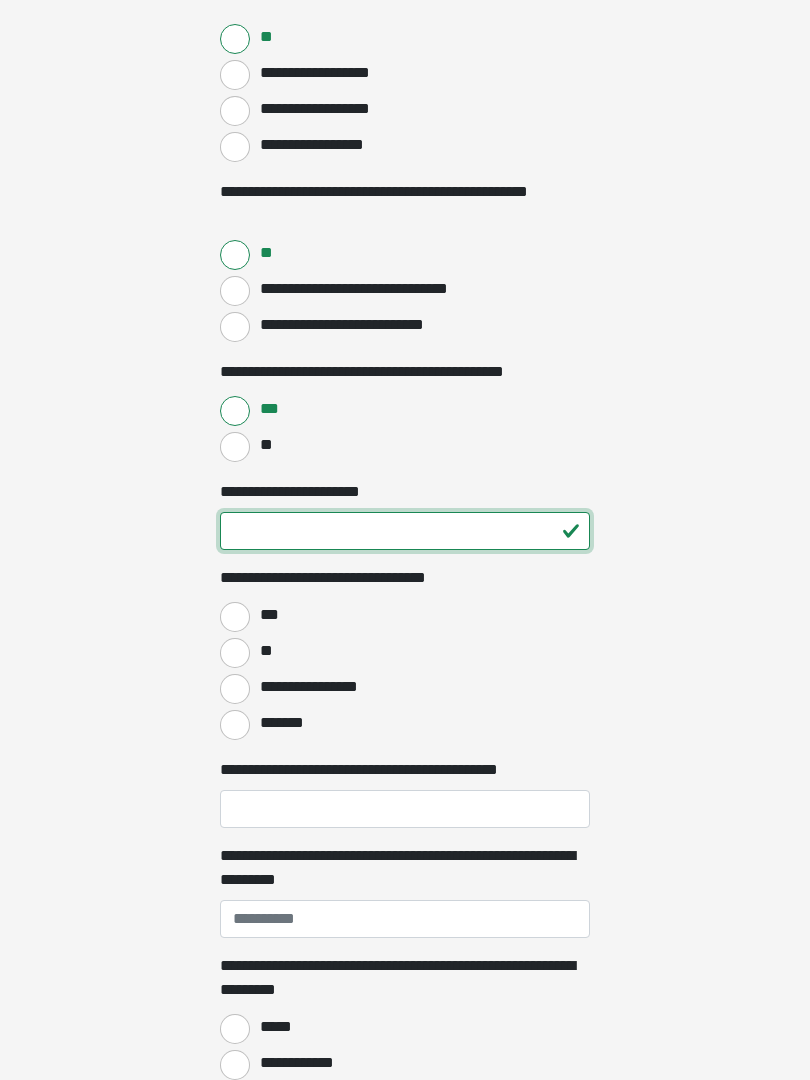 type on "**" 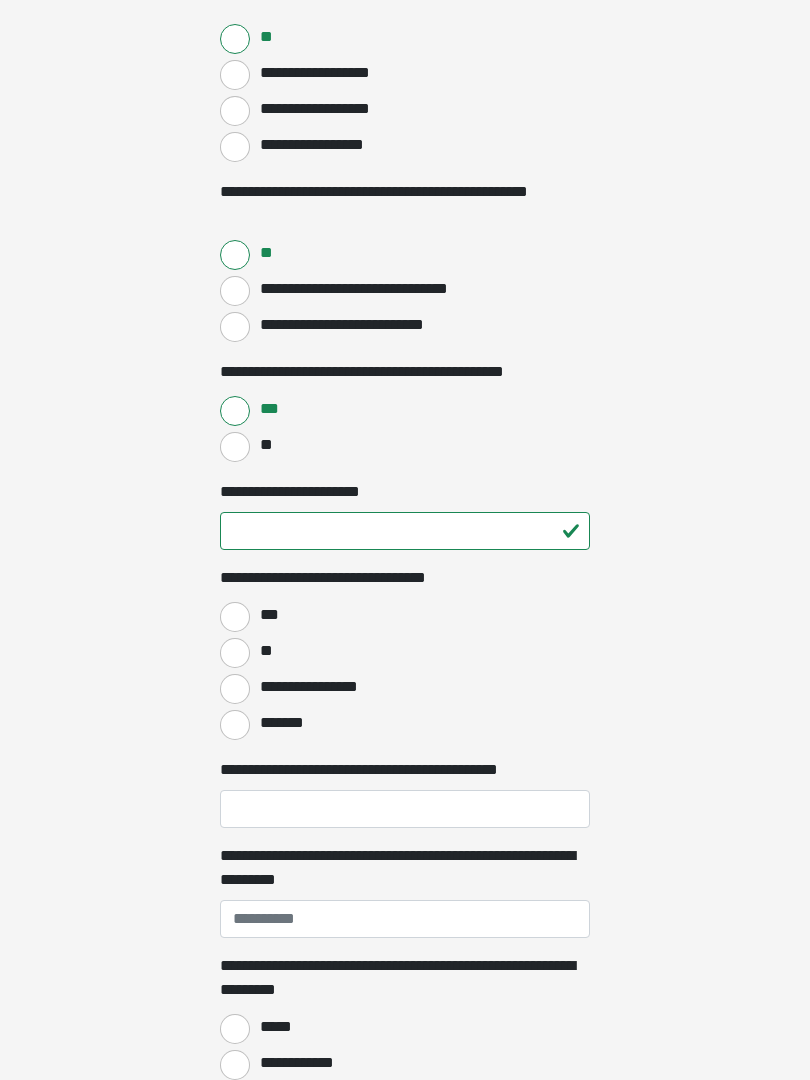 click on "**********" at bounding box center [405, -378] 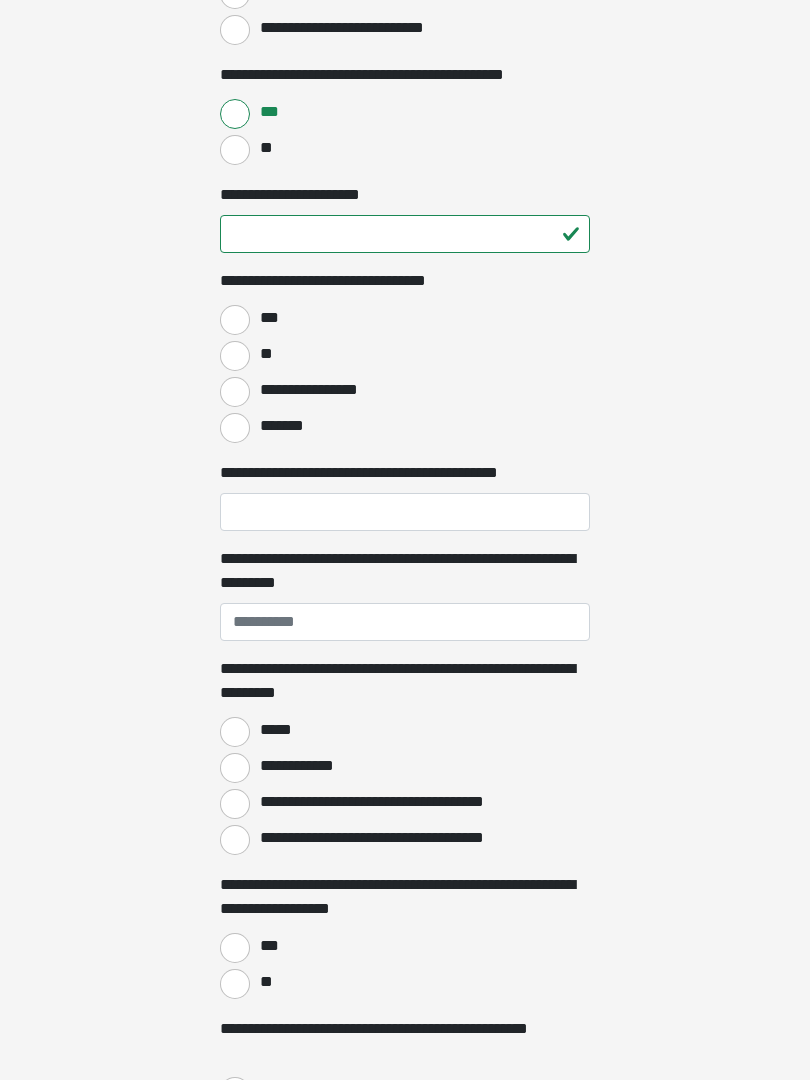 click on "***" at bounding box center (268, 319) 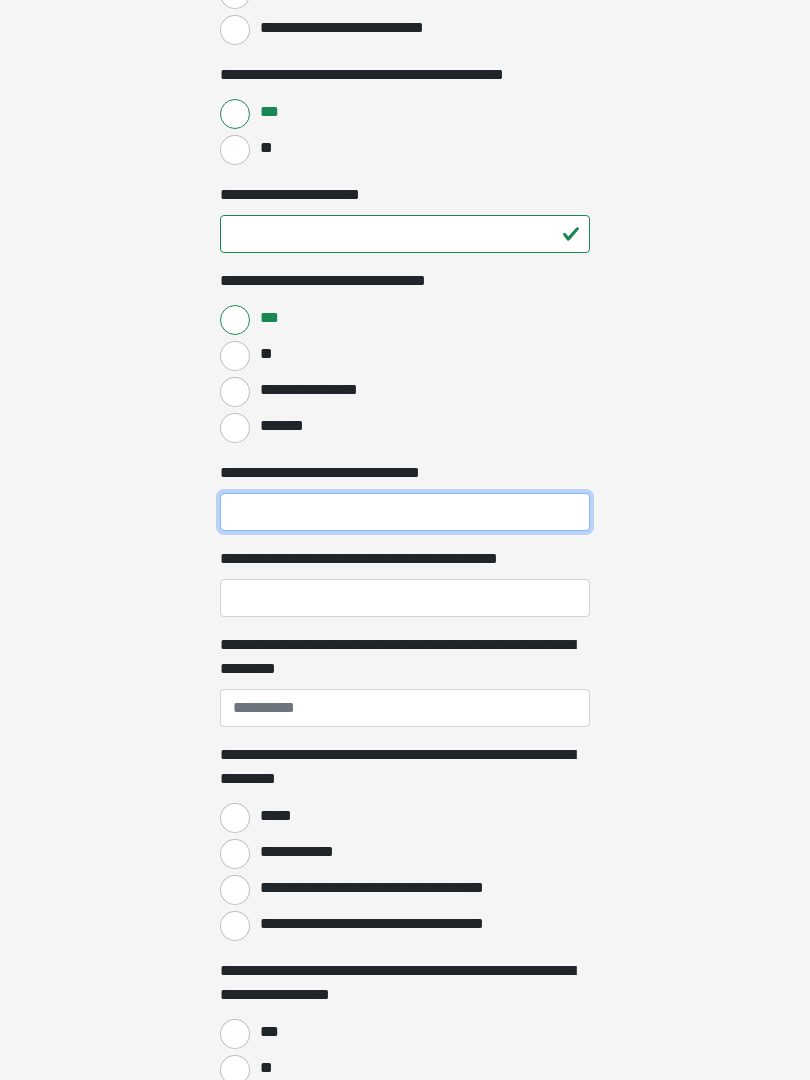 click on "**********" at bounding box center [405, 512] 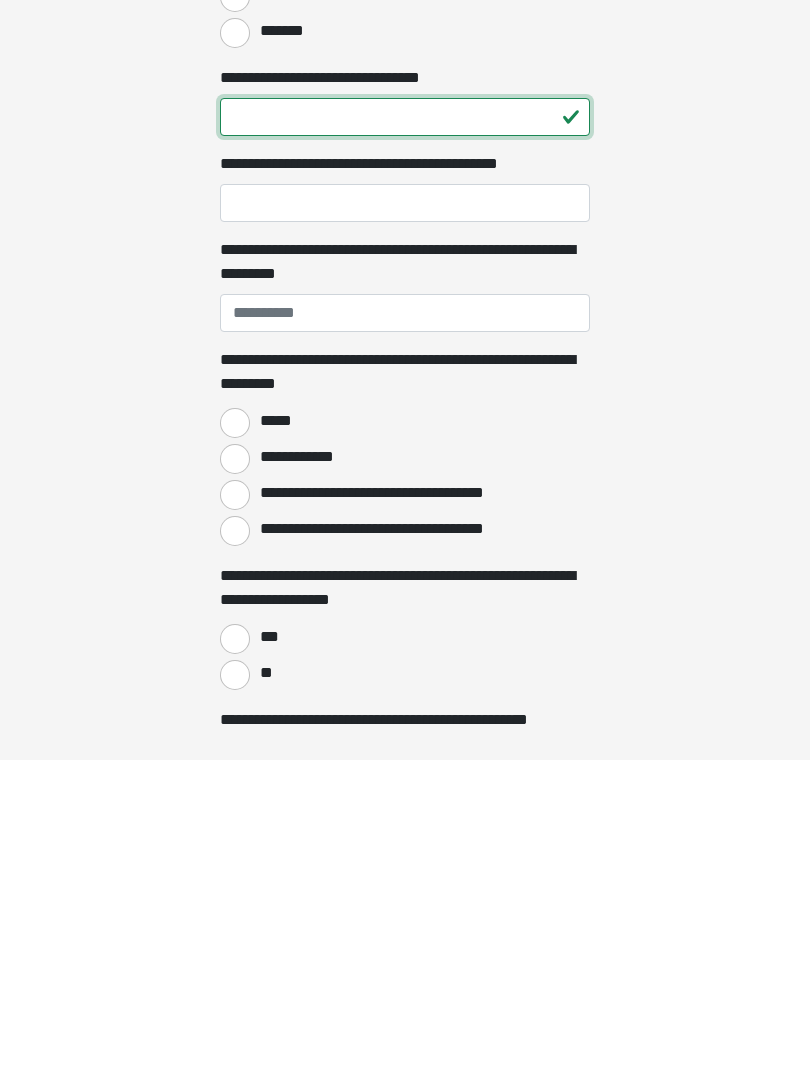 scroll, scrollTop: 1291, scrollLeft: 0, axis: vertical 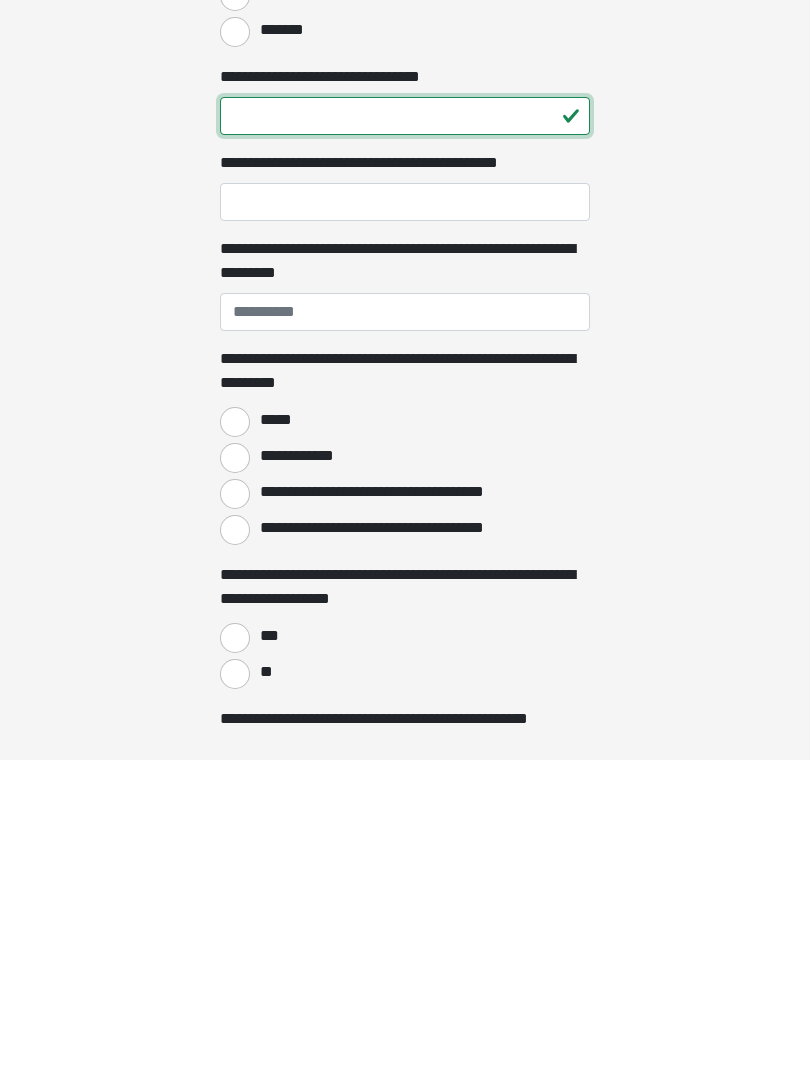 type on "**" 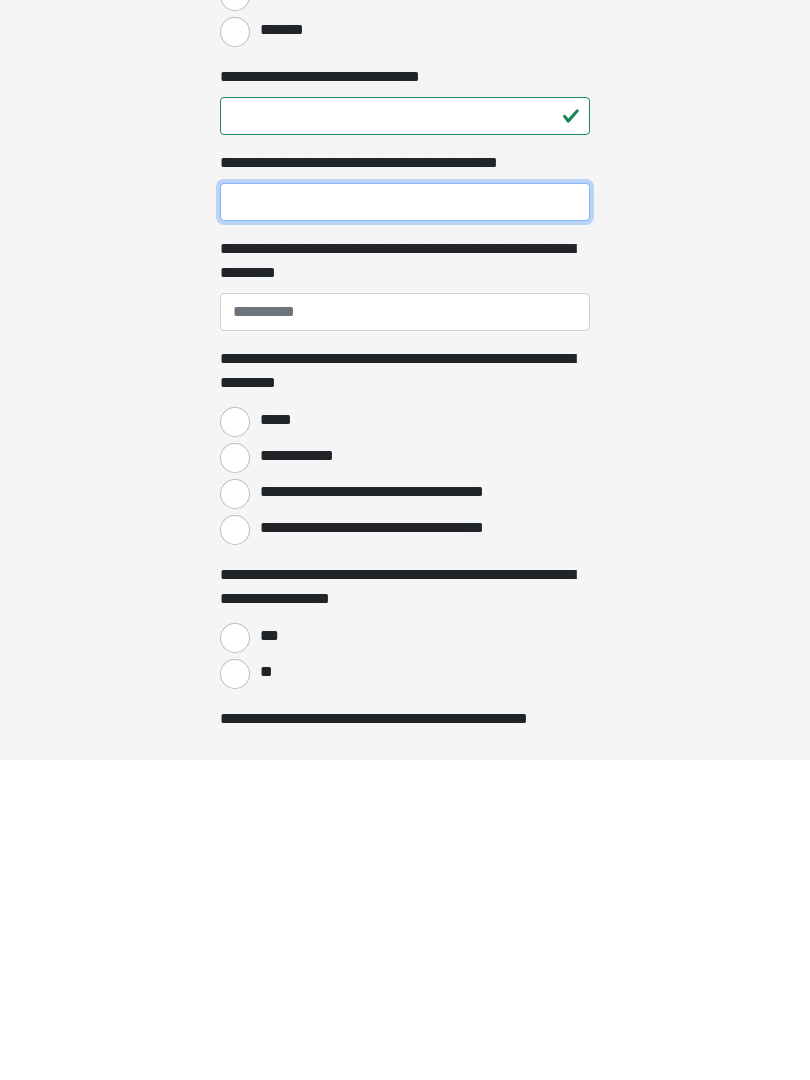 click on "**********" at bounding box center (405, 522) 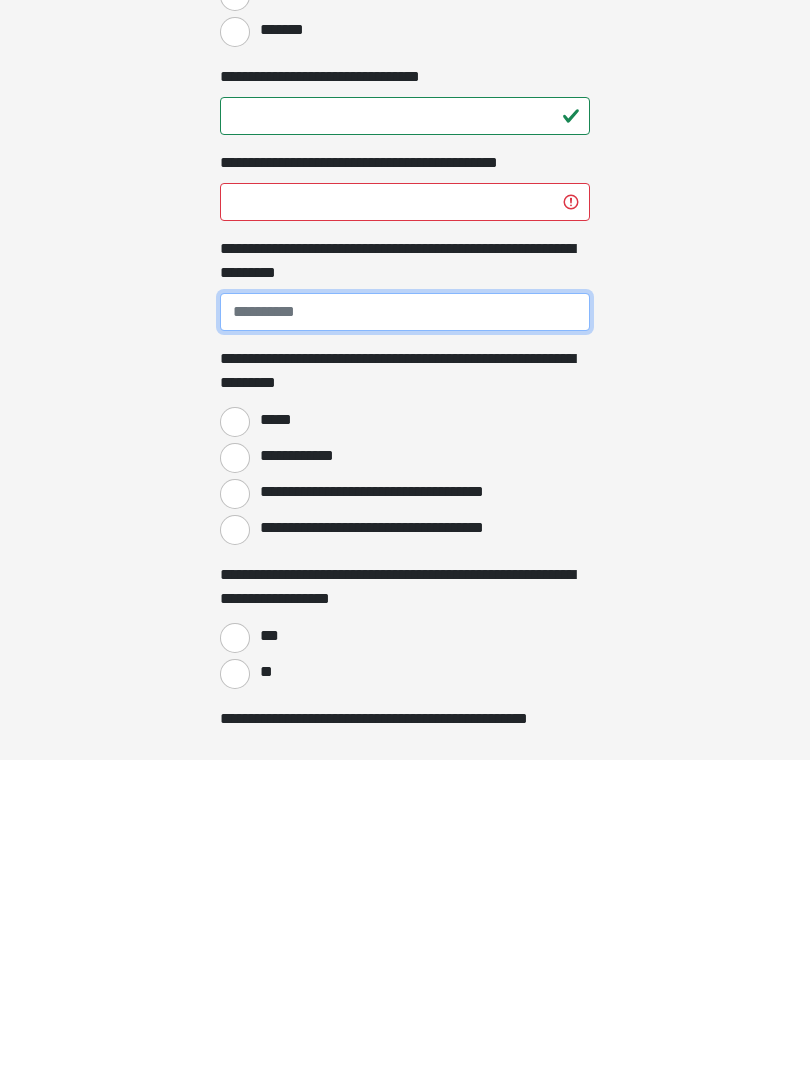 click on "**********" at bounding box center (405, 632) 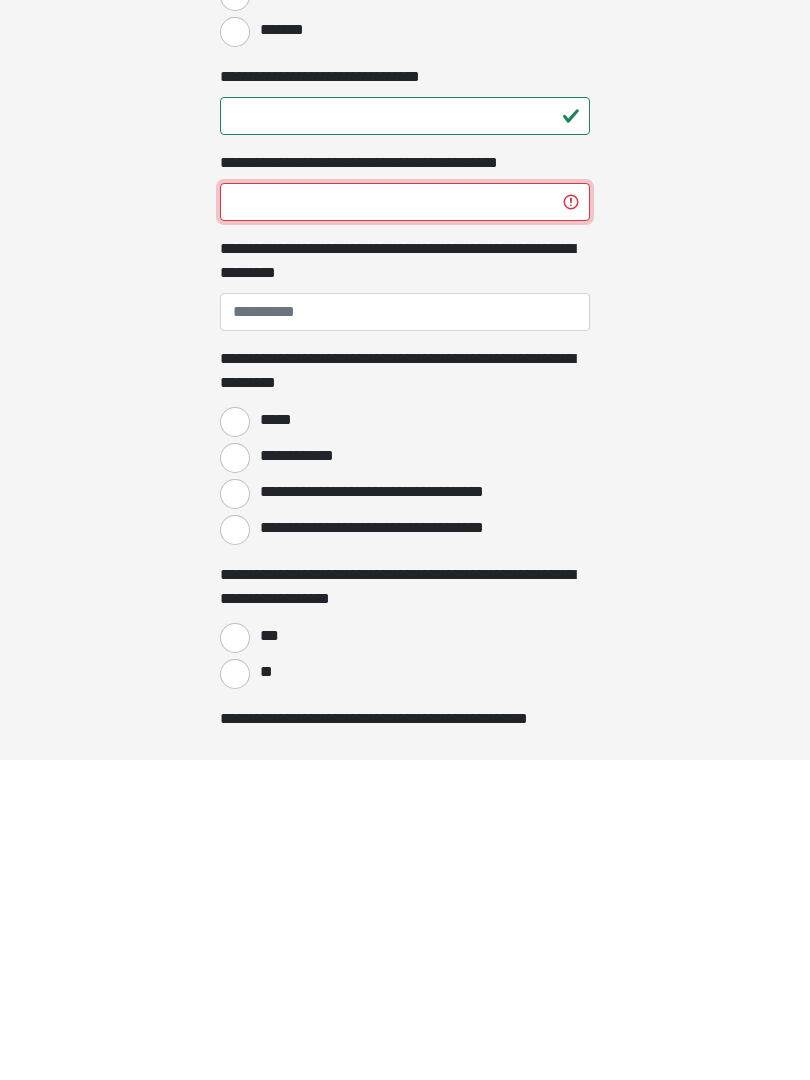click on "*********" at bounding box center (405, 522) 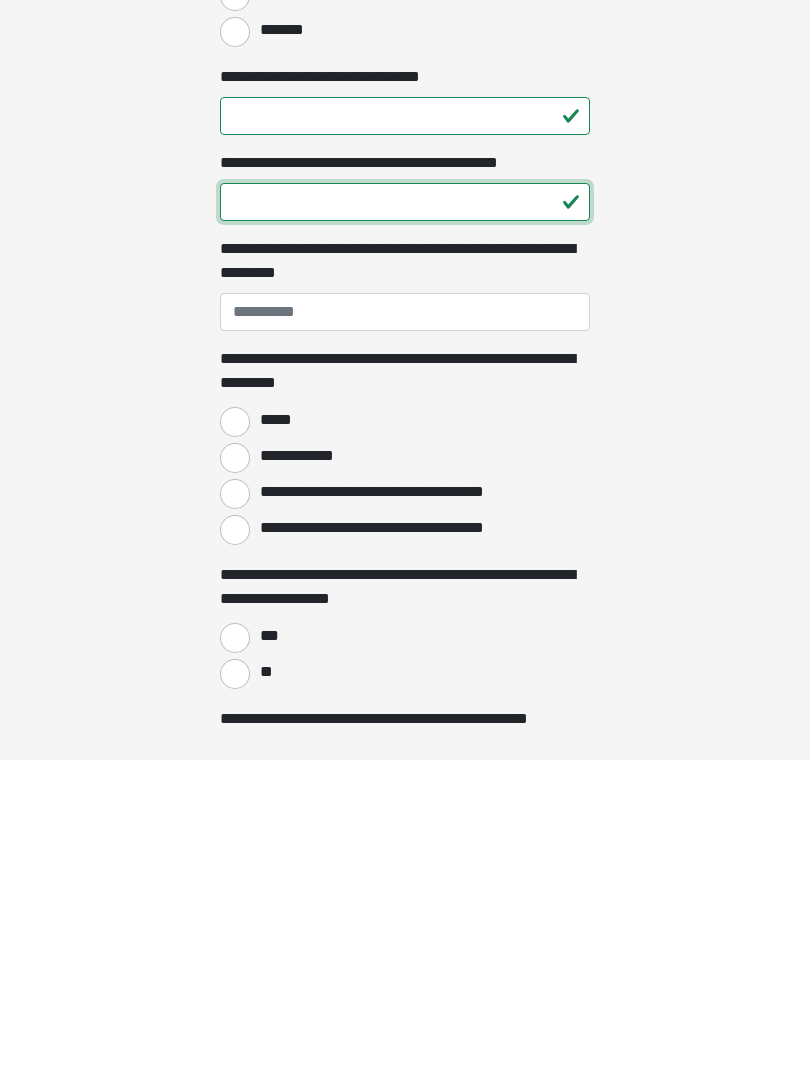 type on "**" 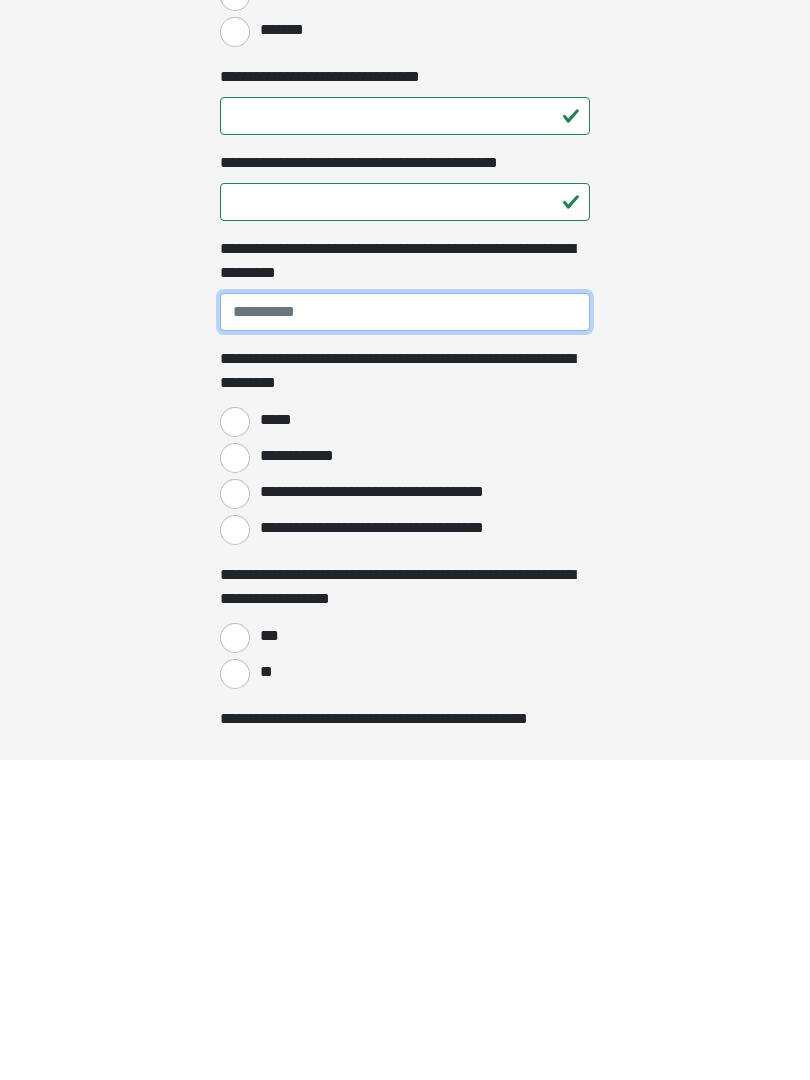 click on "**********" at bounding box center (405, 632) 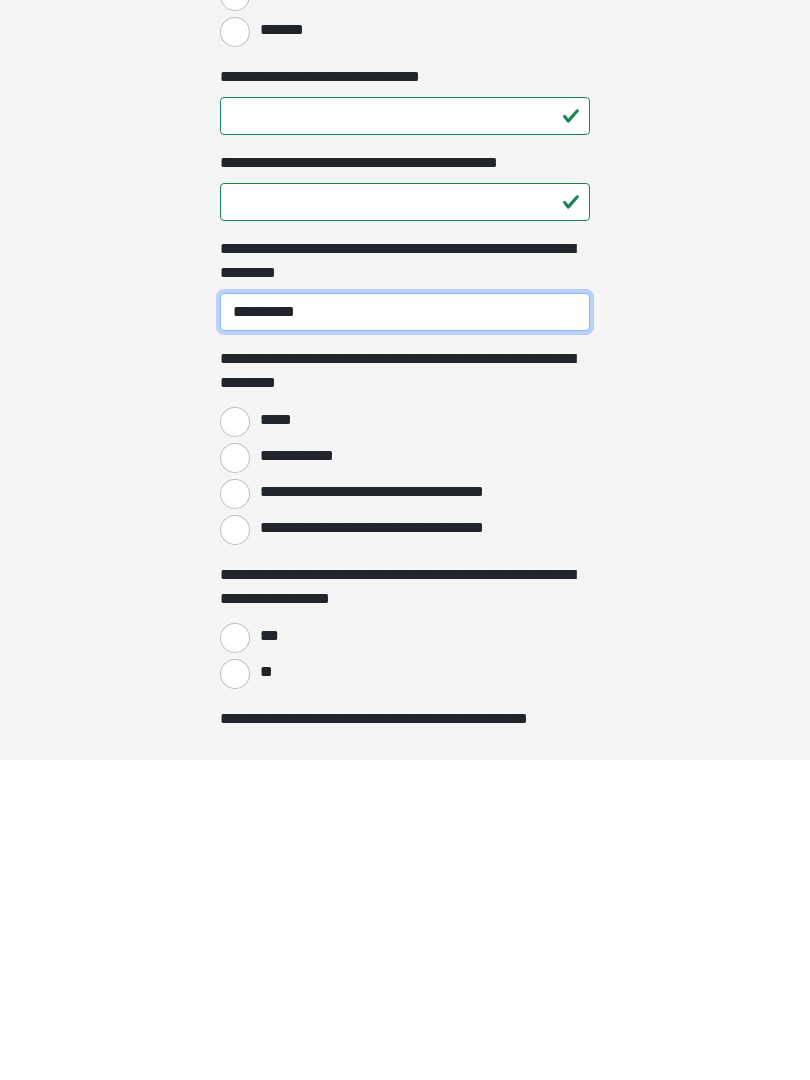 type on "**********" 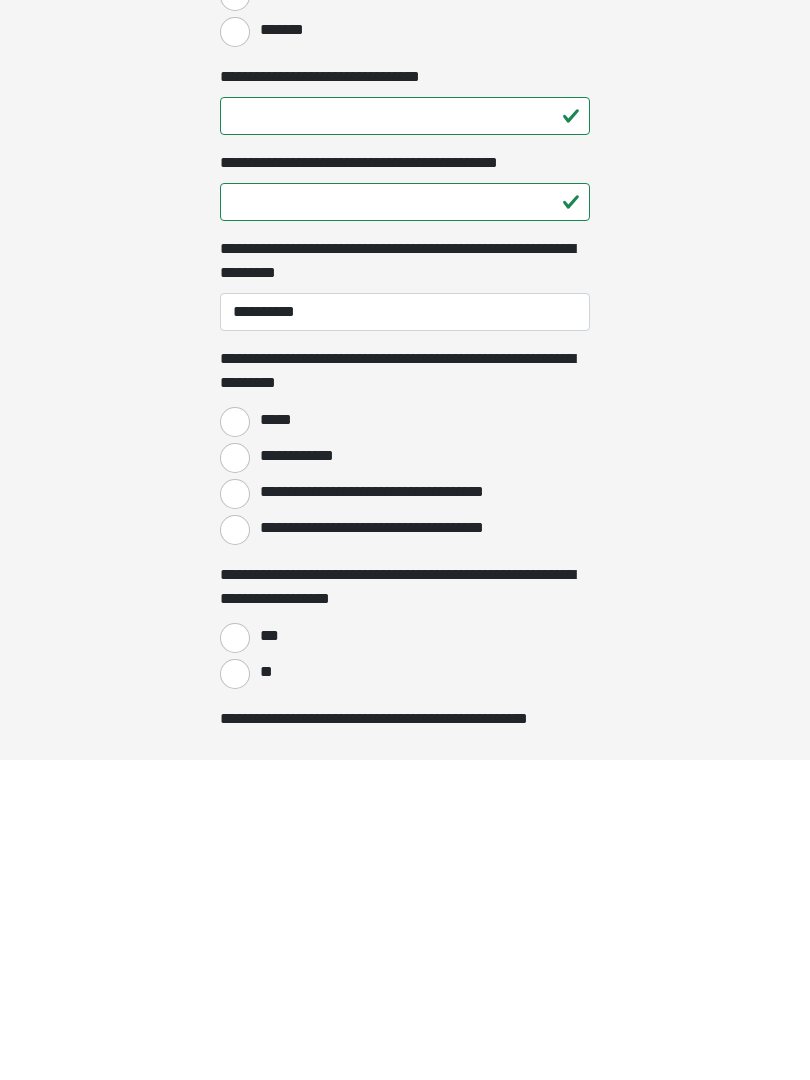 click on "*****" at bounding box center [235, 742] 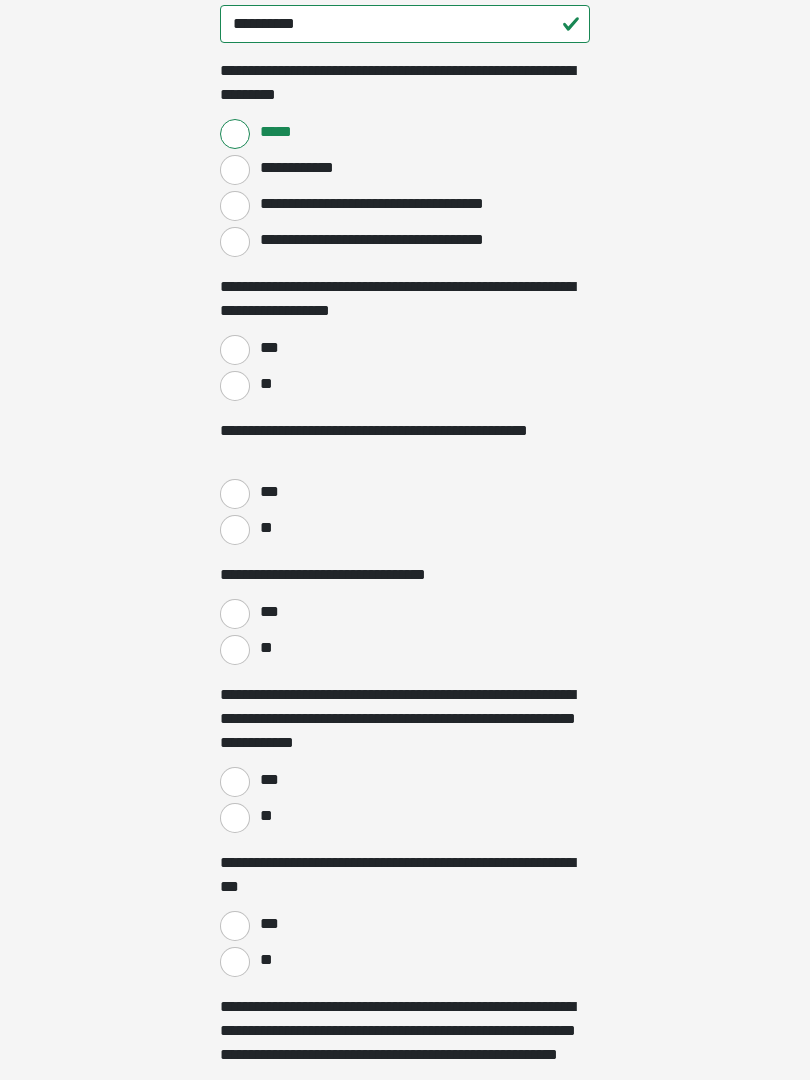 scroll, scrollTop: 1900, scrollLeft: 0, axis: vertical 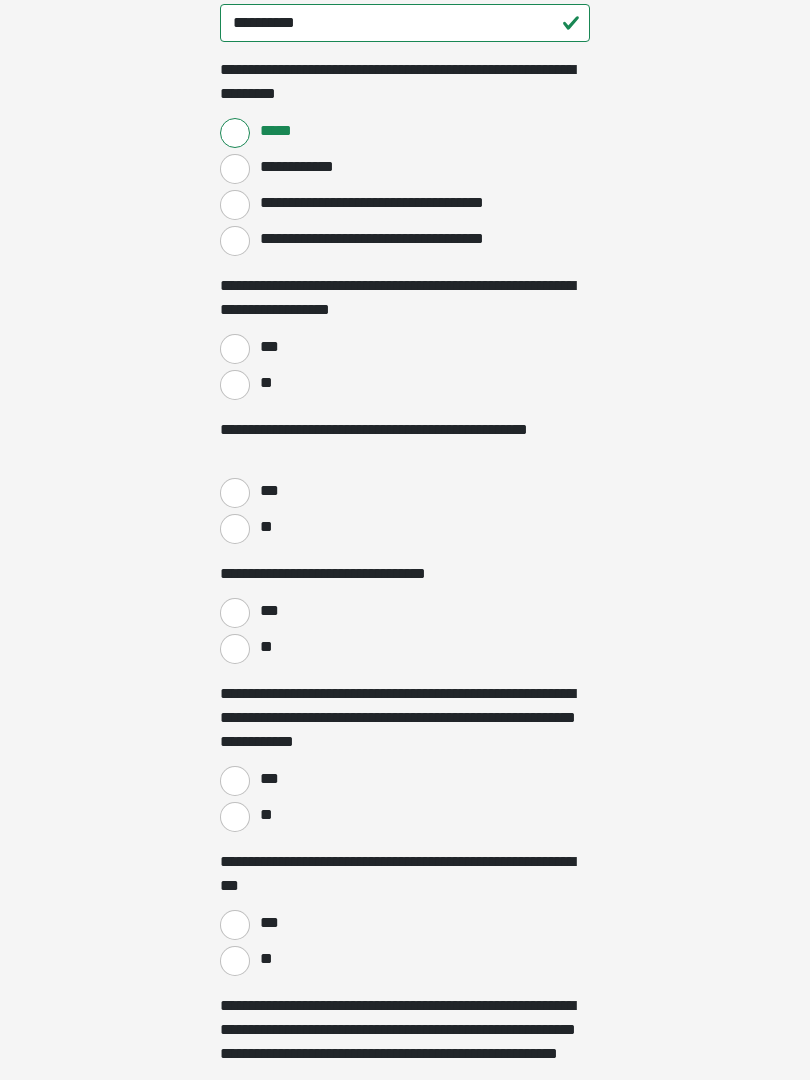 click on "**********" at bounding box center (405, -45) 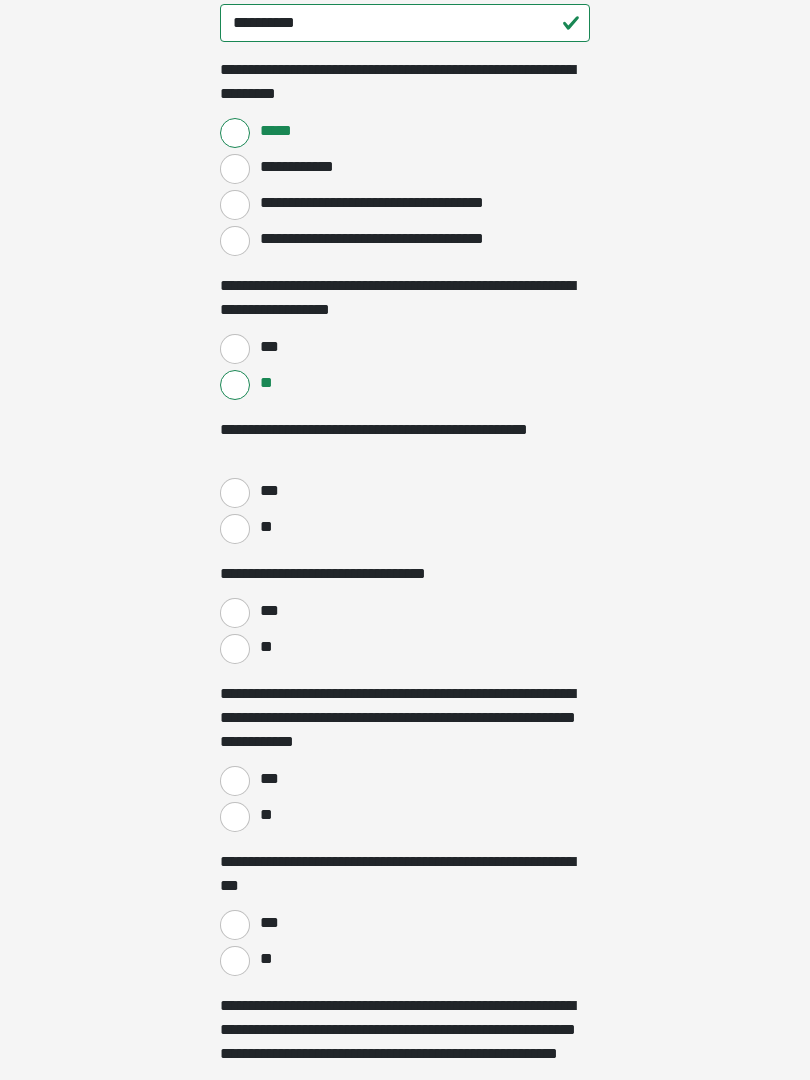 click on "**" at bounding box center (235, 385) 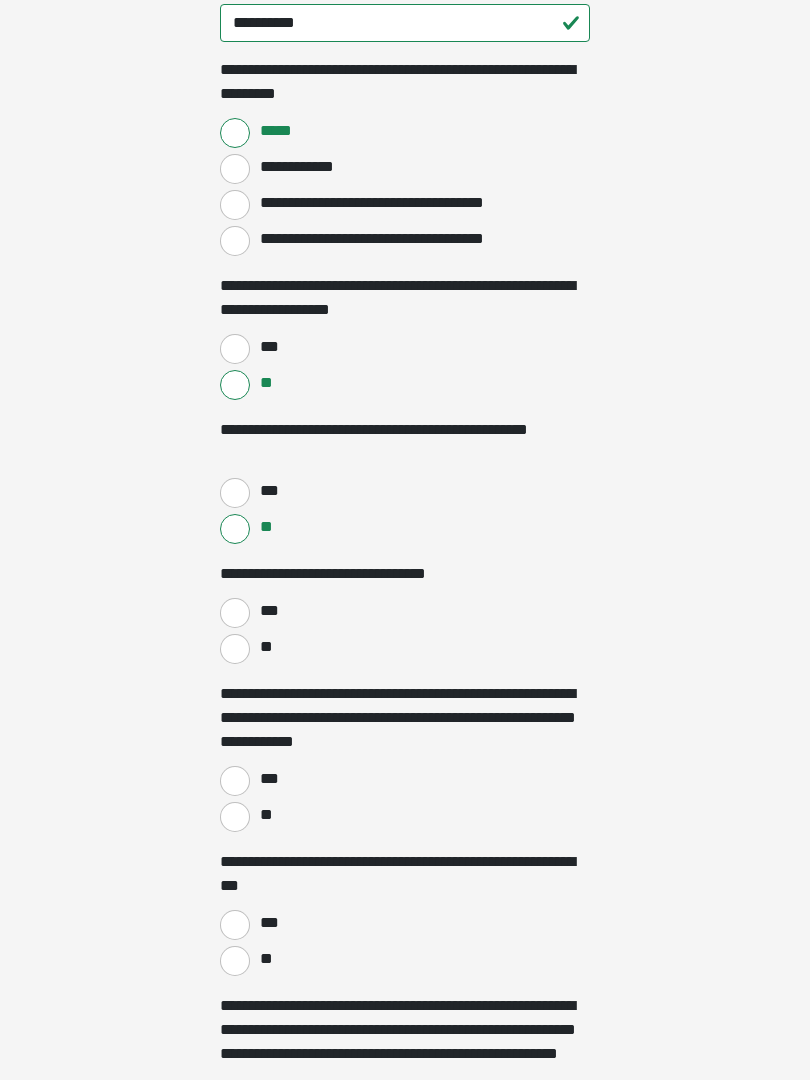 click on "**" at bounding box center (235, 649) 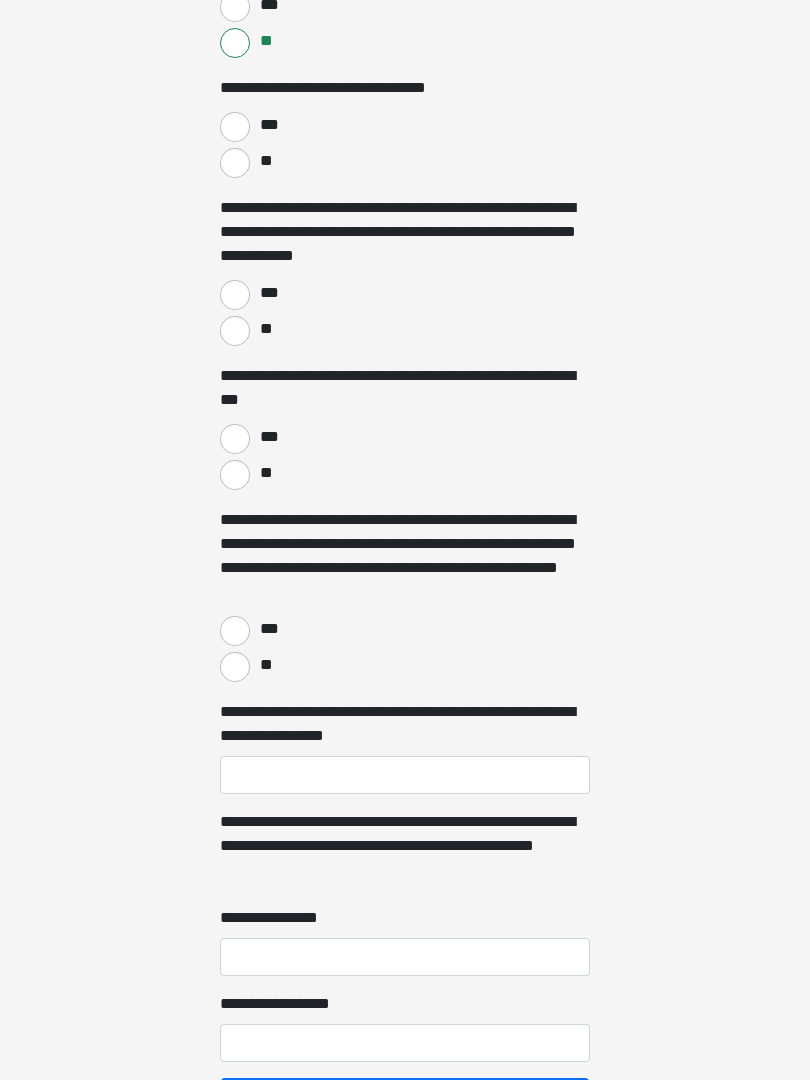 scroll, scrollTop: 2389, scrollLeft: 0, axis: vertical 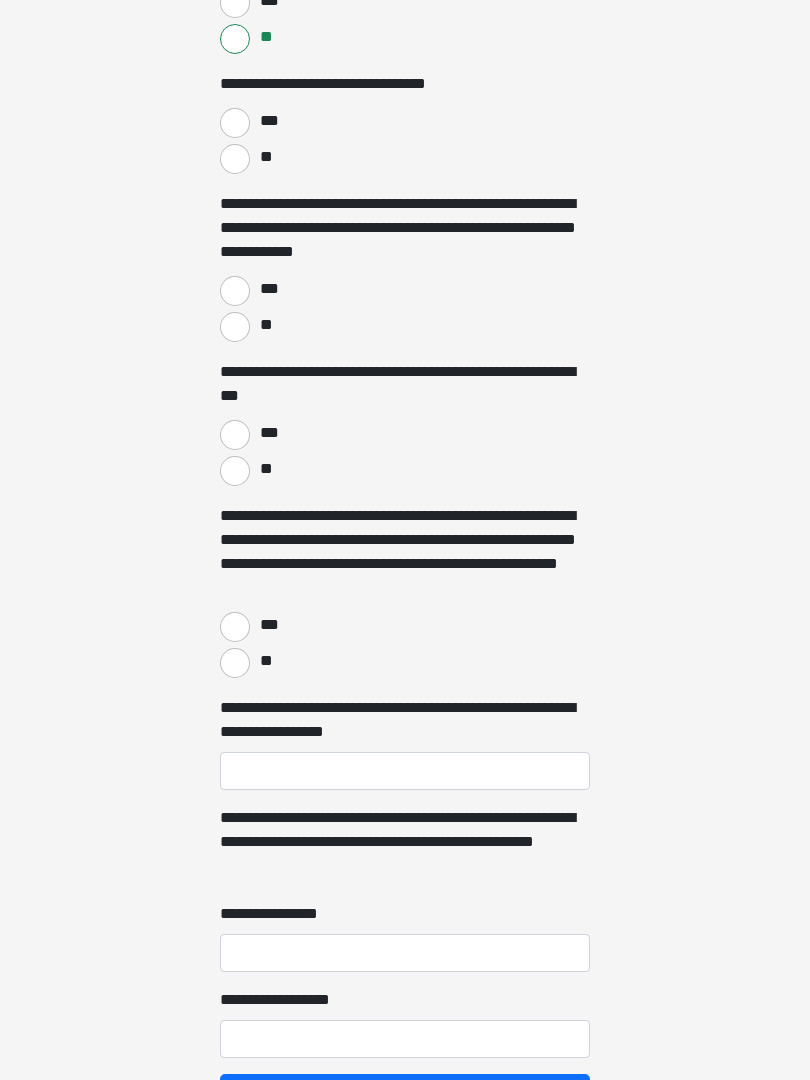 click on "***" at bounding box center [235, 292] 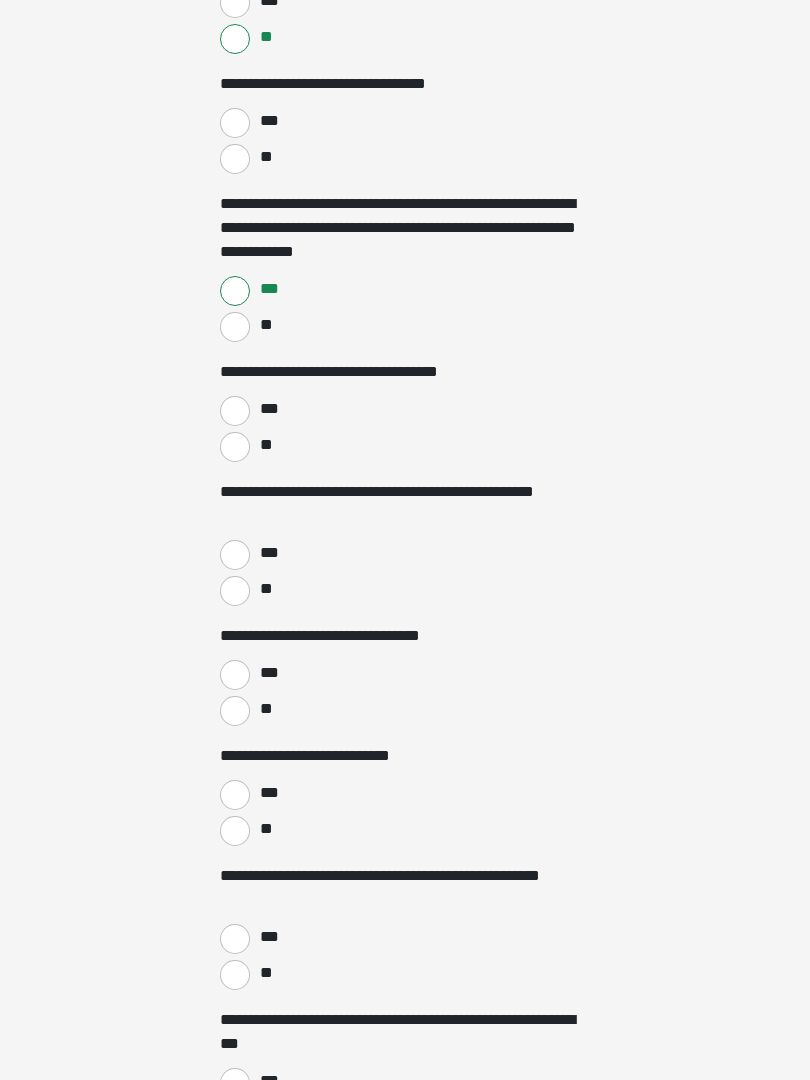 click on "**********" at bounding box center [405, -211] 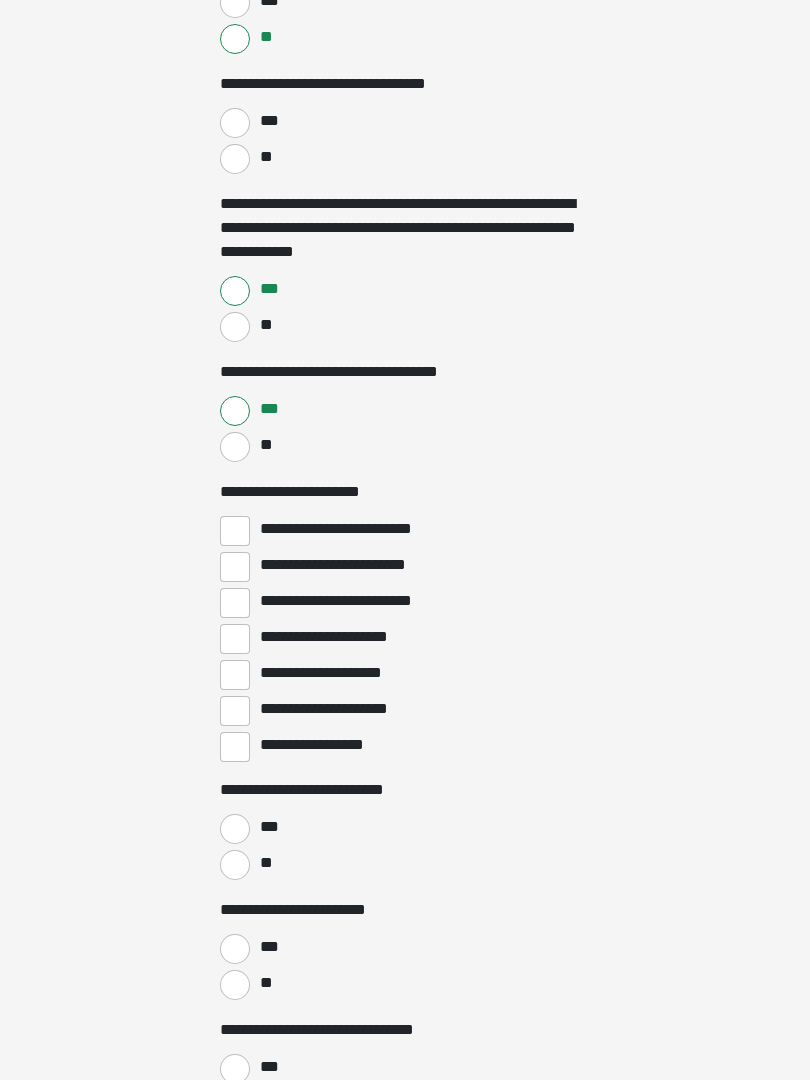 click on "**********" at bounding box center (235, 567) 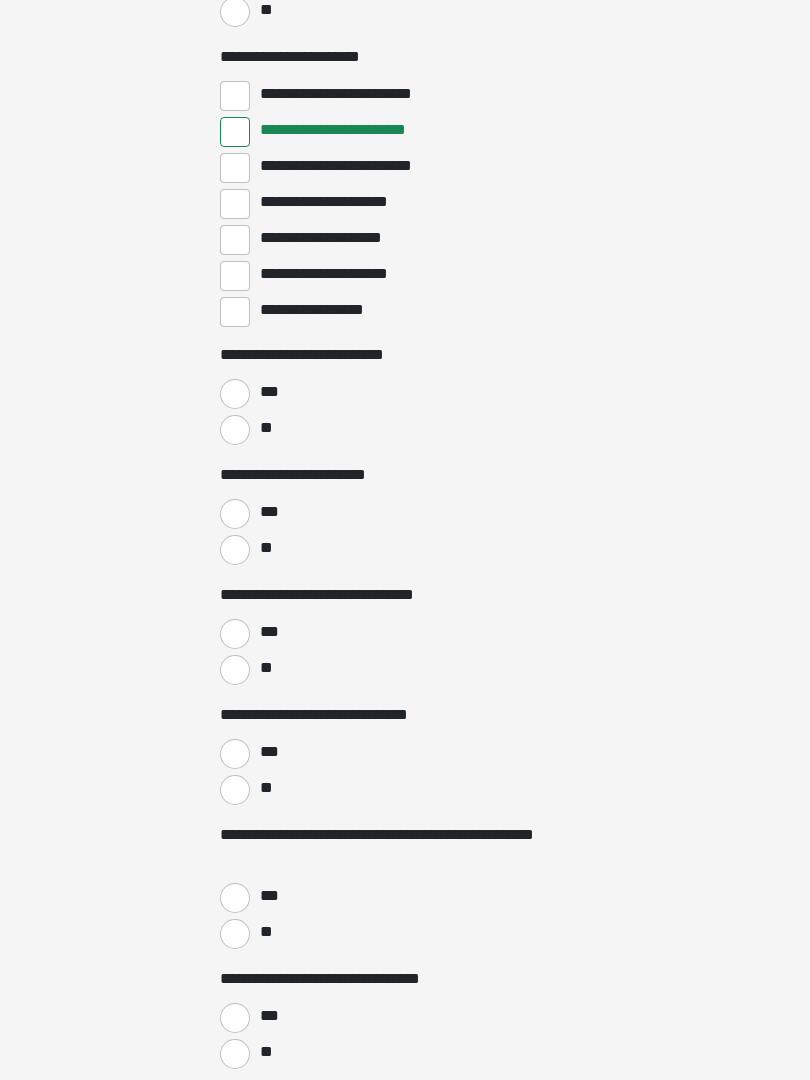 scroll, scrollTop: 2826, scrollLeft: 0, axis: vertical 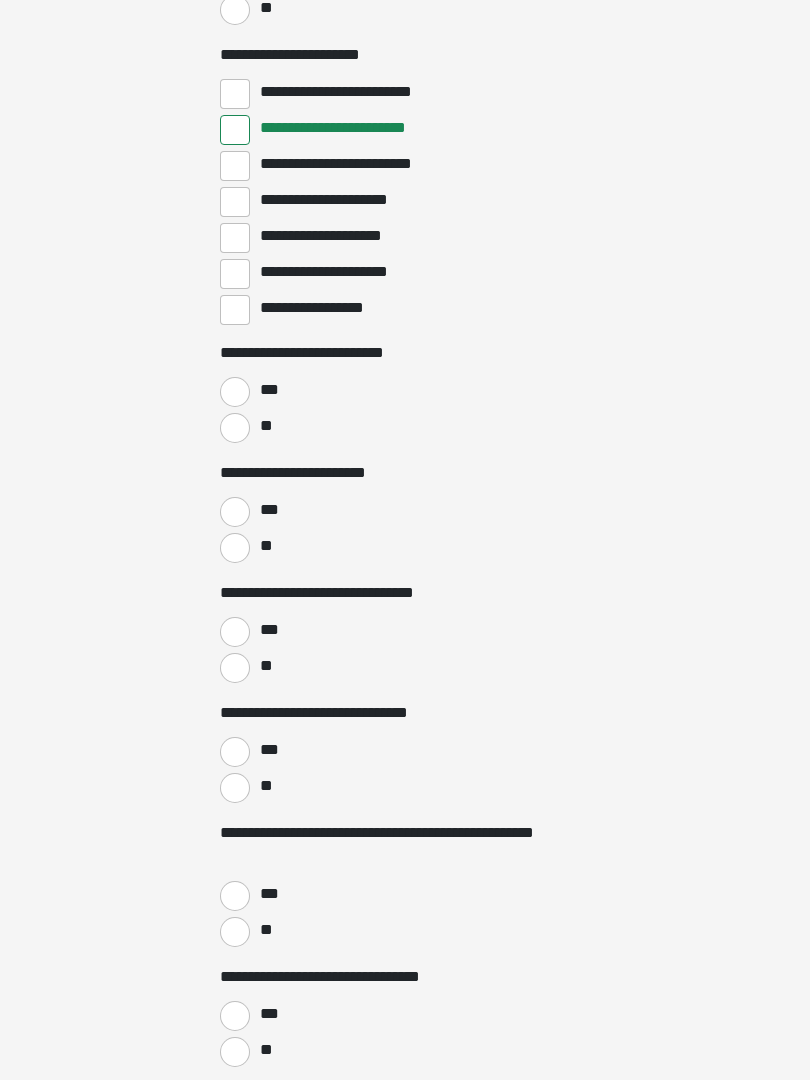 click on "**" at bounding box center [235, 429] 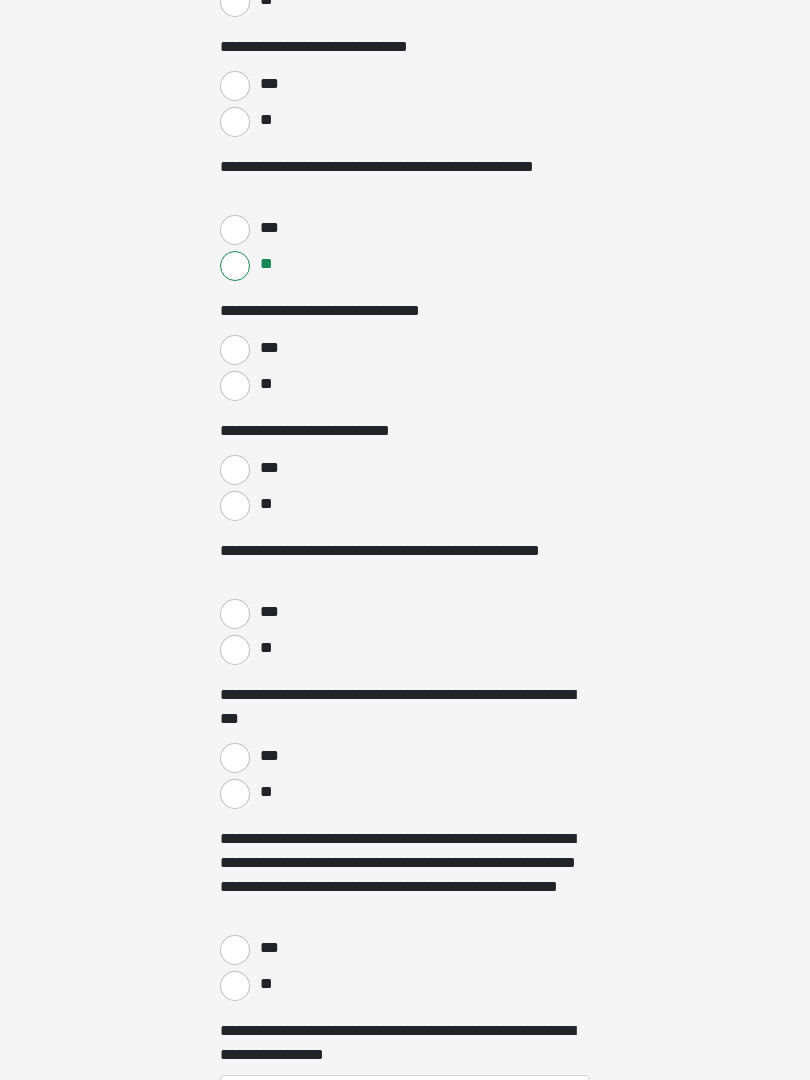 scroll, scrollTop: 3493, scrollLeft: 0, axis: vertical 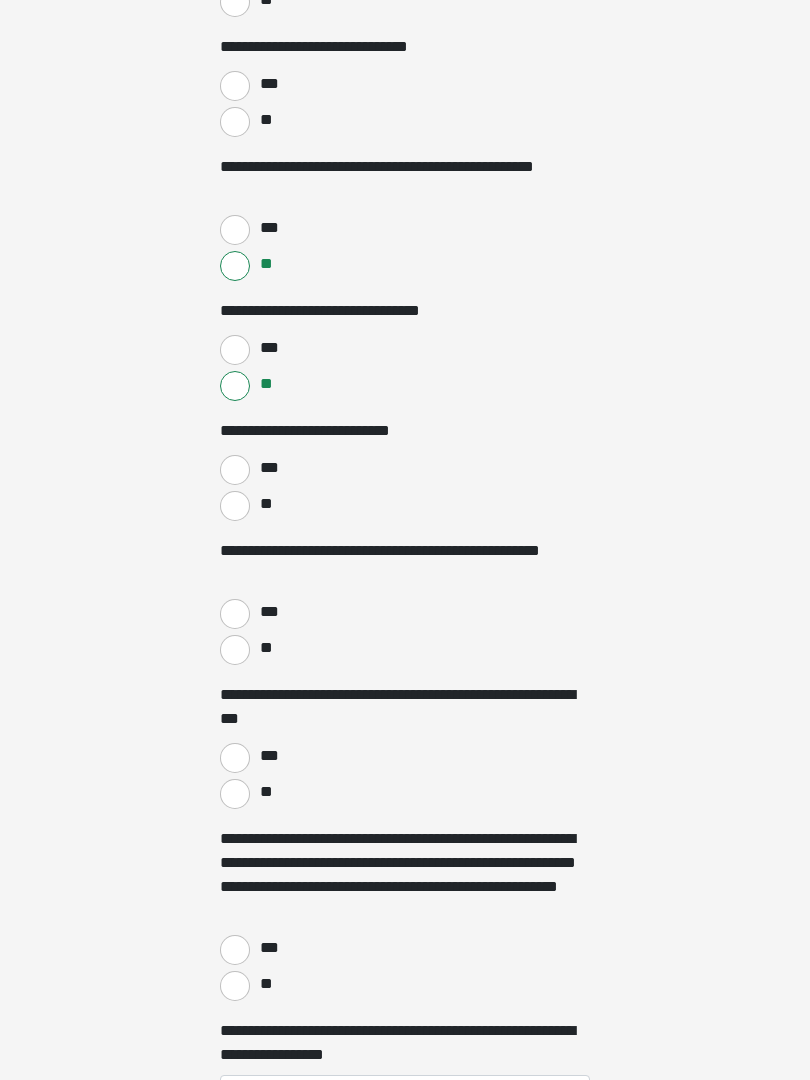 click on "**" at bounding box center (235, 506) 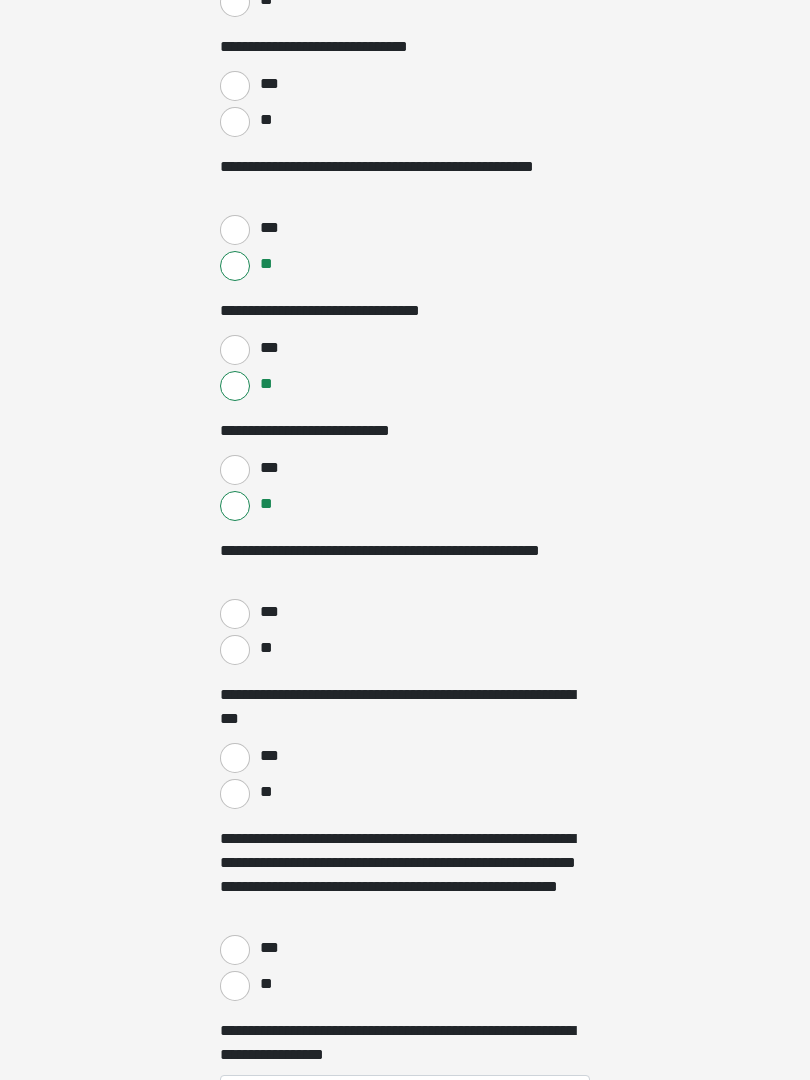 click on "**" at bounding box center (235, 650) 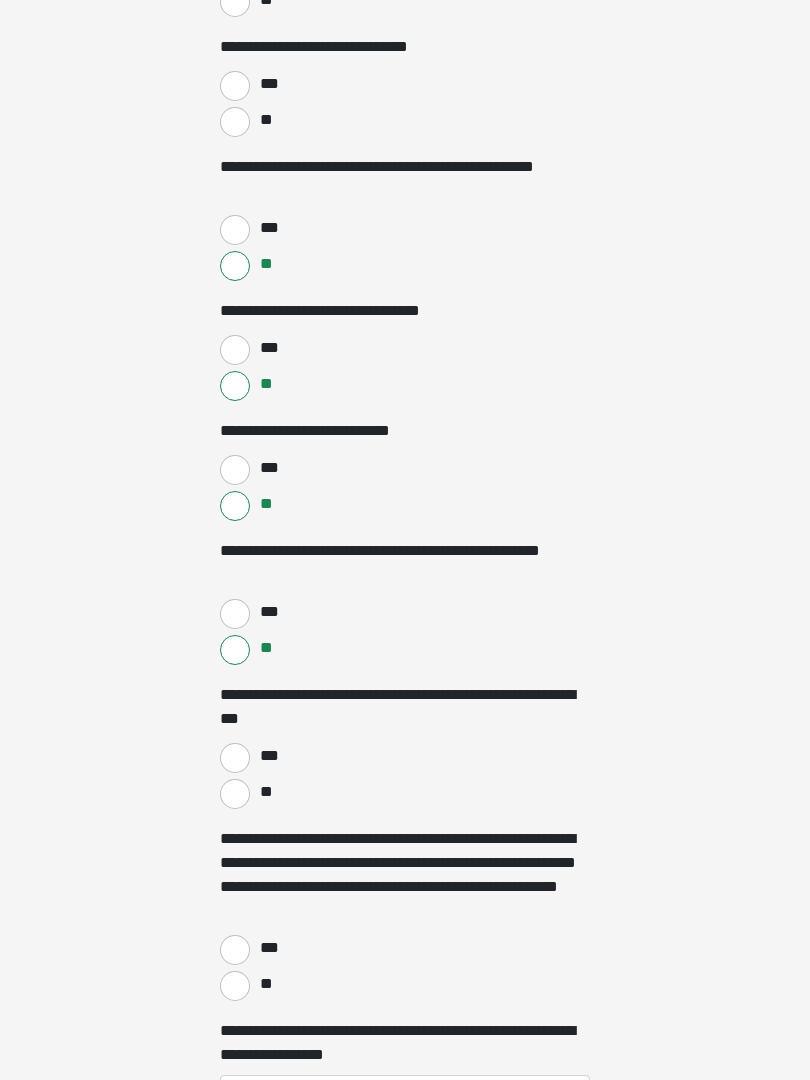 click on "**" at bounding box center (235, 794) 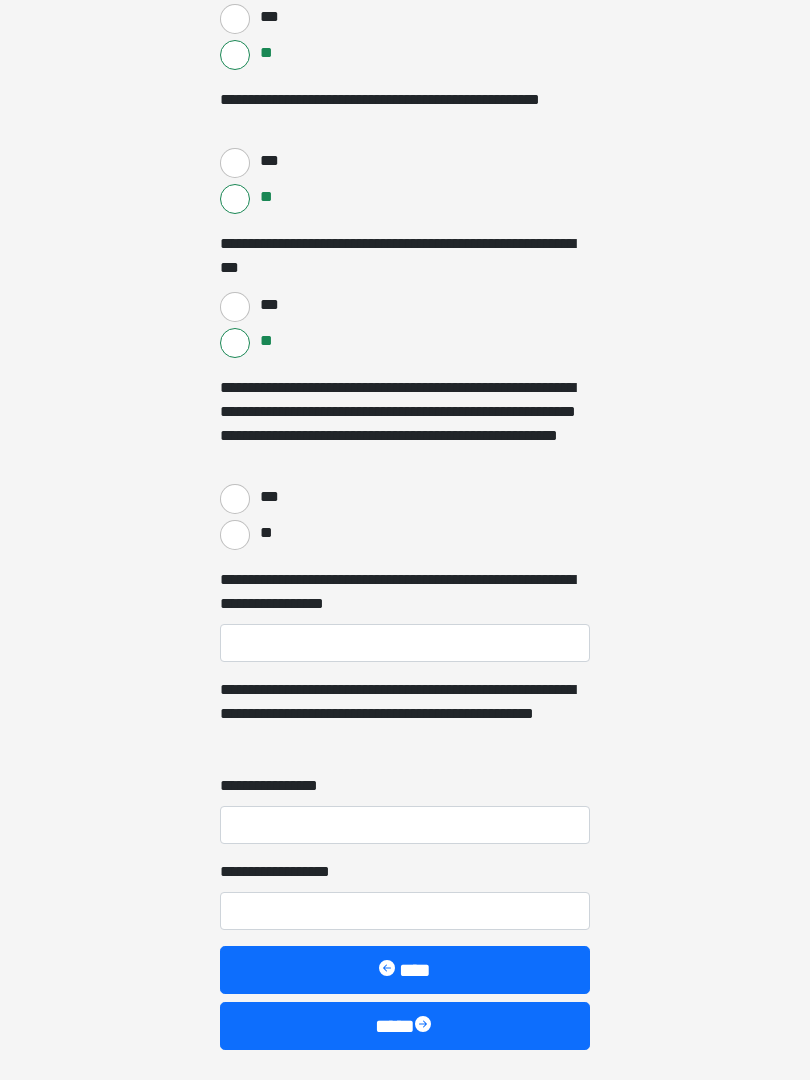 scroll, scrollTop: 3946, scrollLeft: 0, axis: vertical 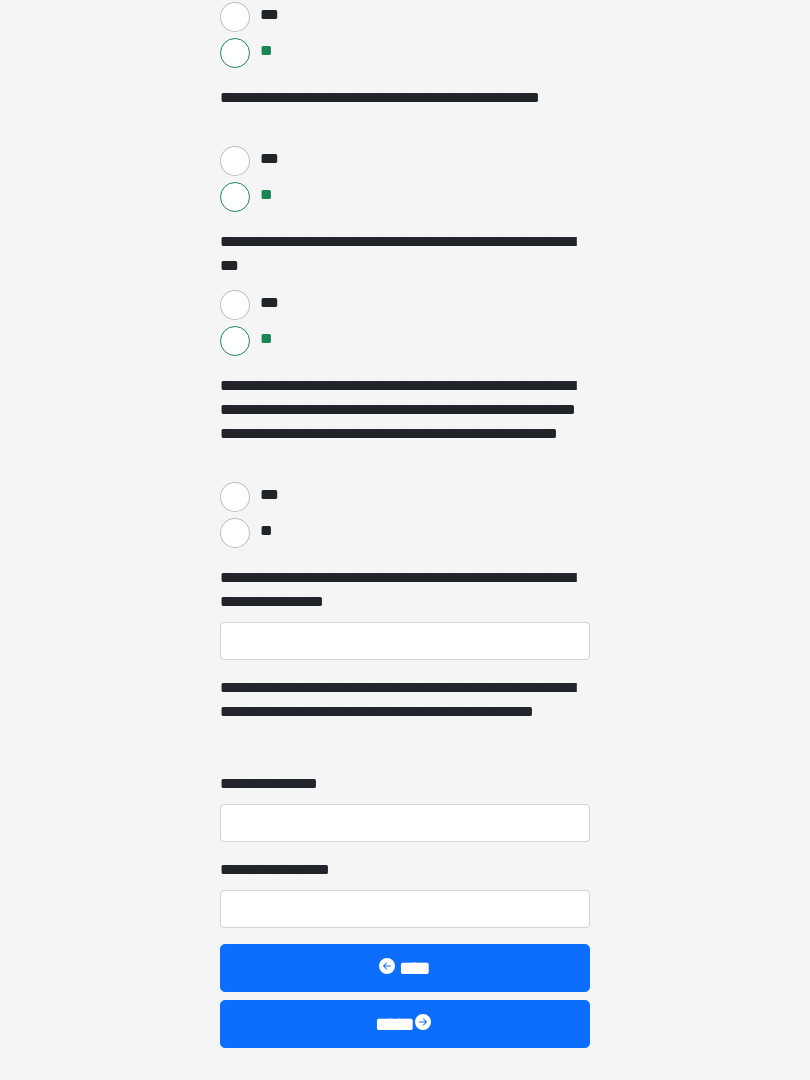 click on "**" at bounding box center [235, 533] 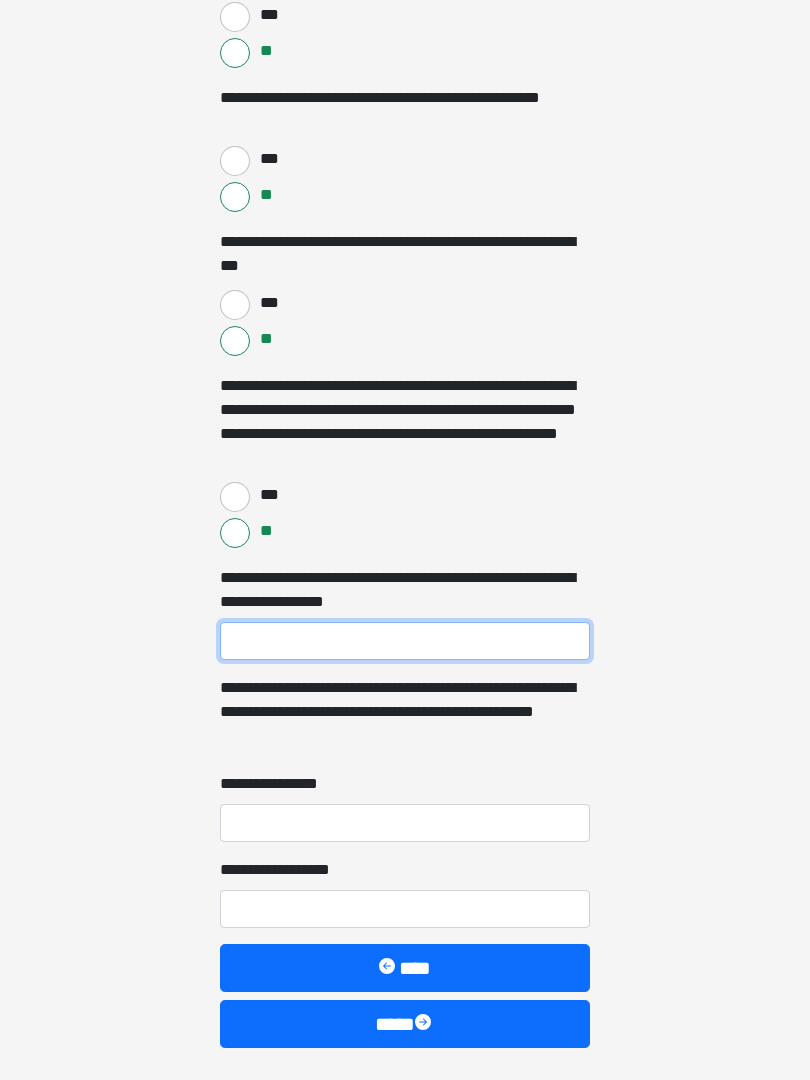 click on "**********" at bounding box center [405, 641] 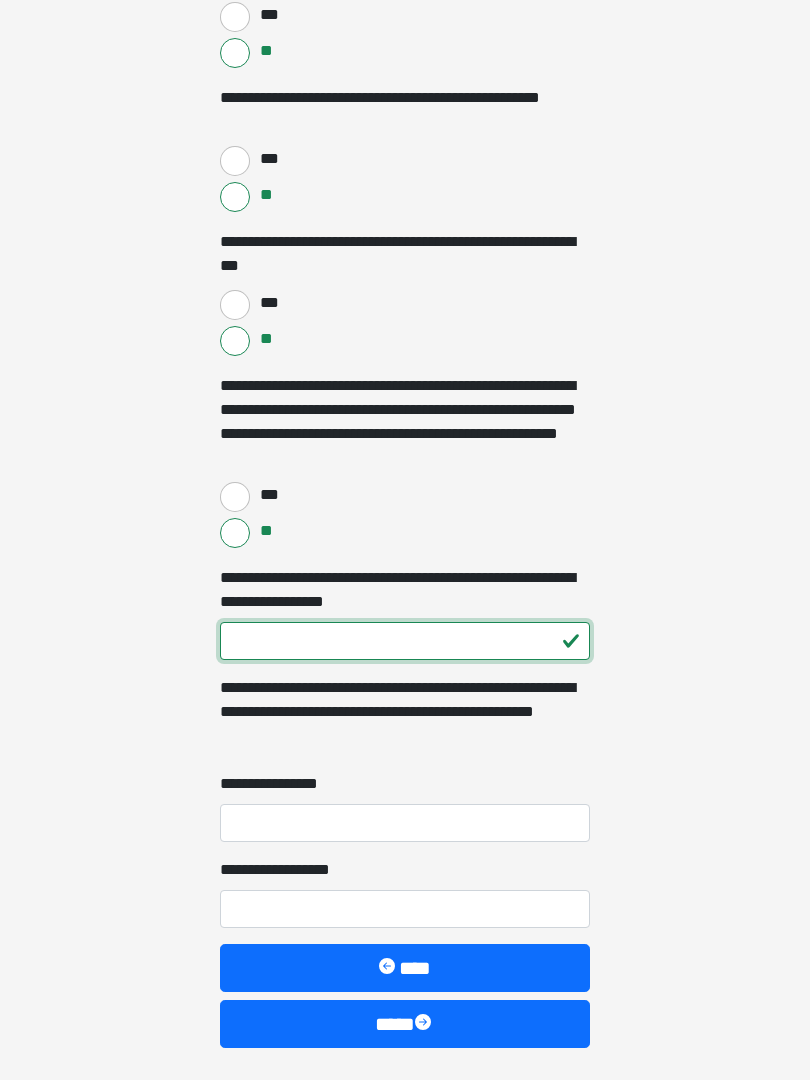 type on "***" 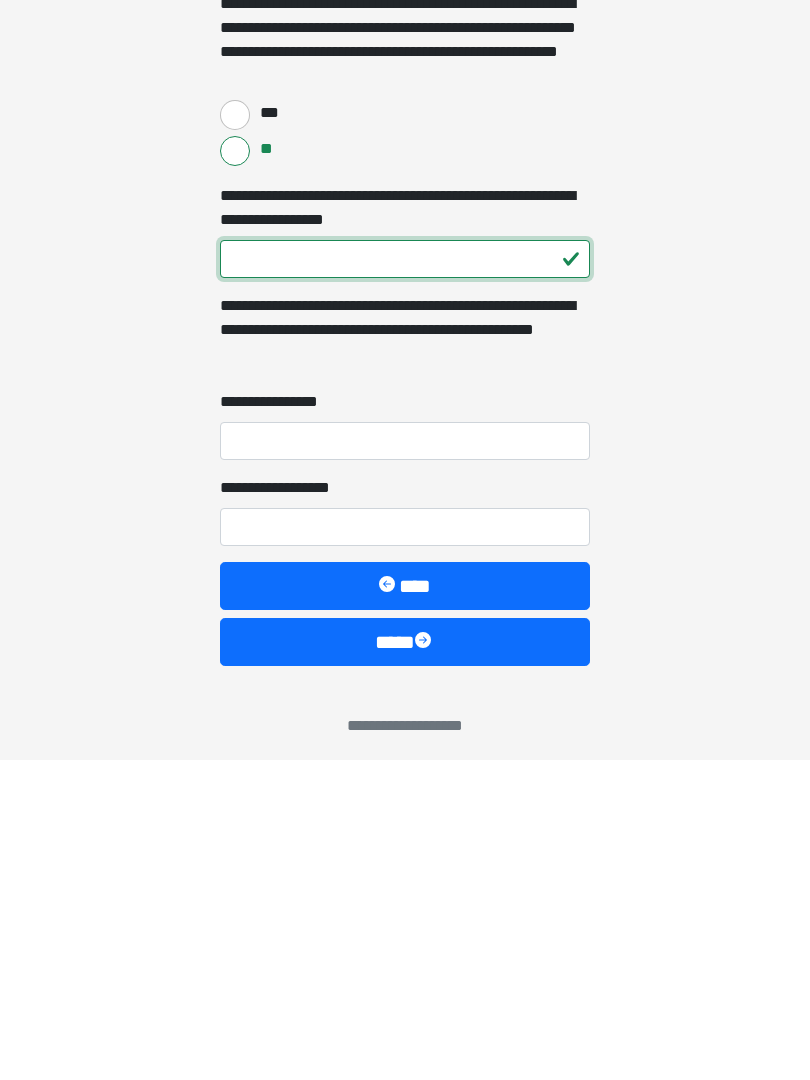 scroll, scrollTop: 4017, scrollLeft: 0, axis: vertical 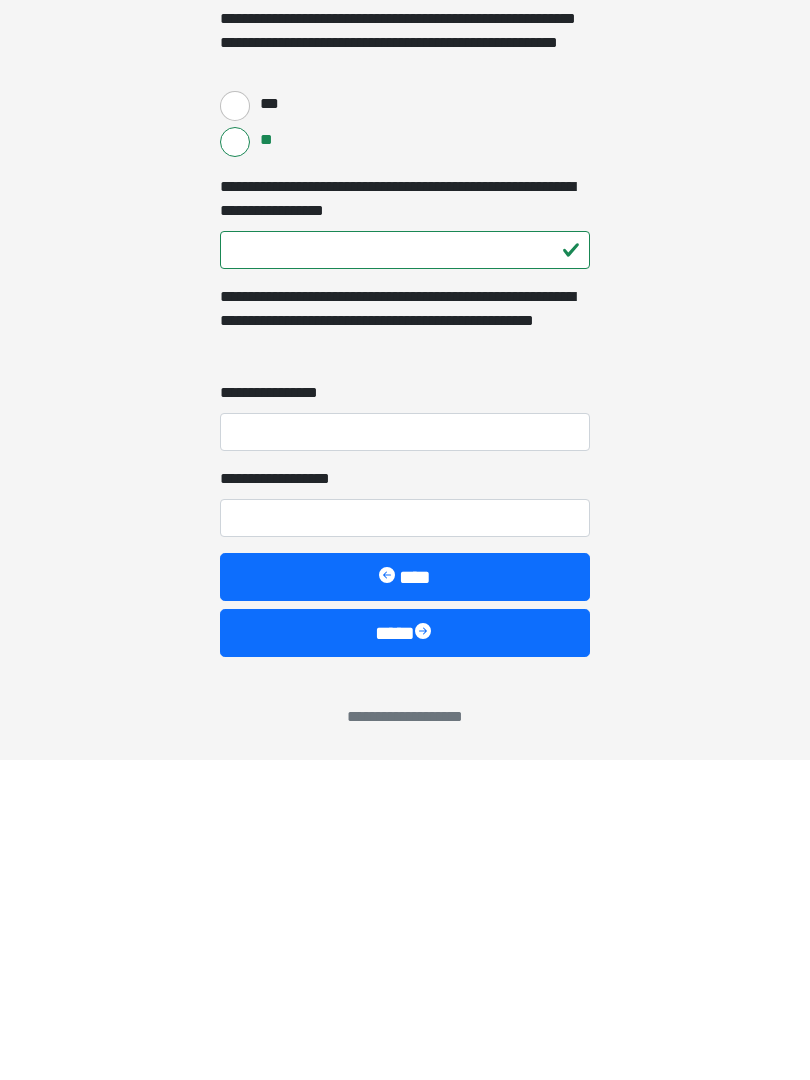 click on "****" at bounding box center (405, 953) 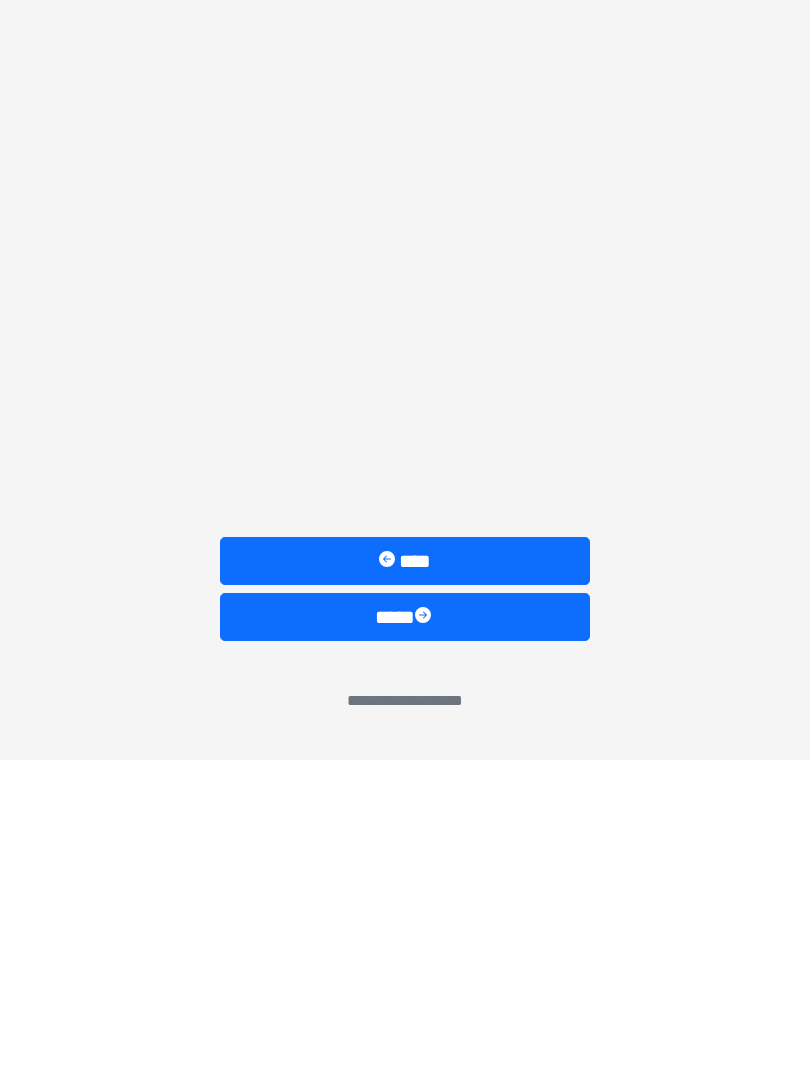 scroll, scrollTop: 0, scrollLeft: 0, axis: both 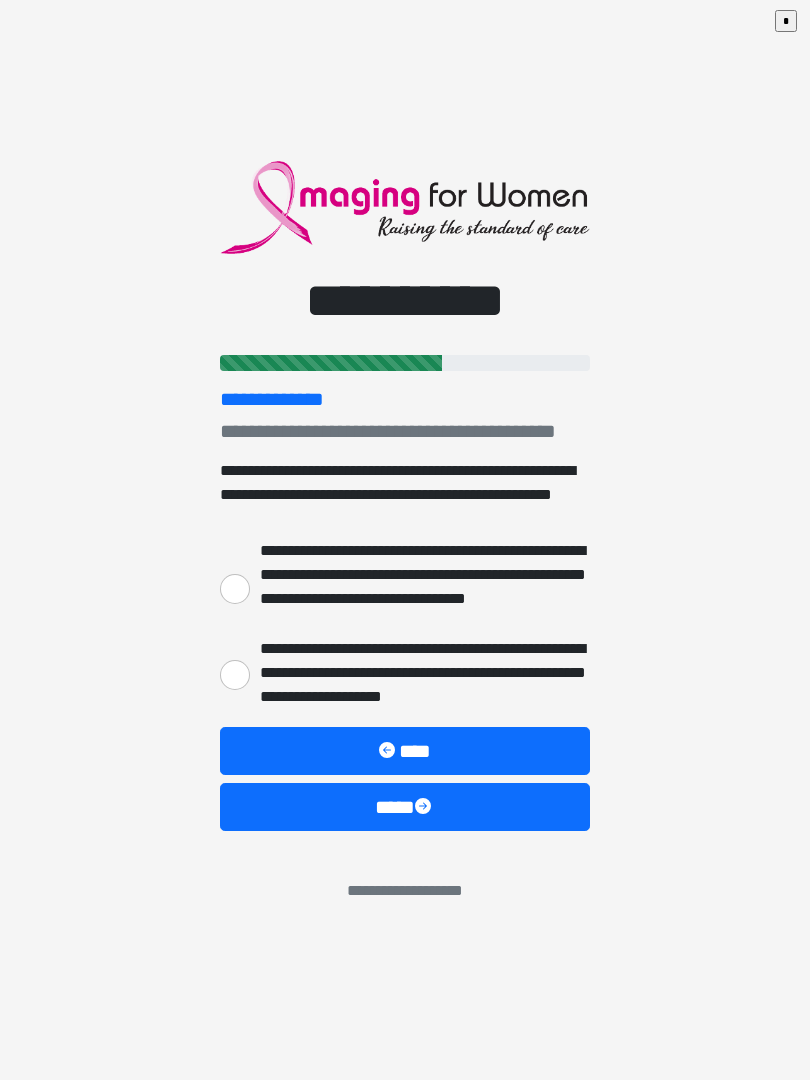 click on "**********" at bounding box center (235, 675) 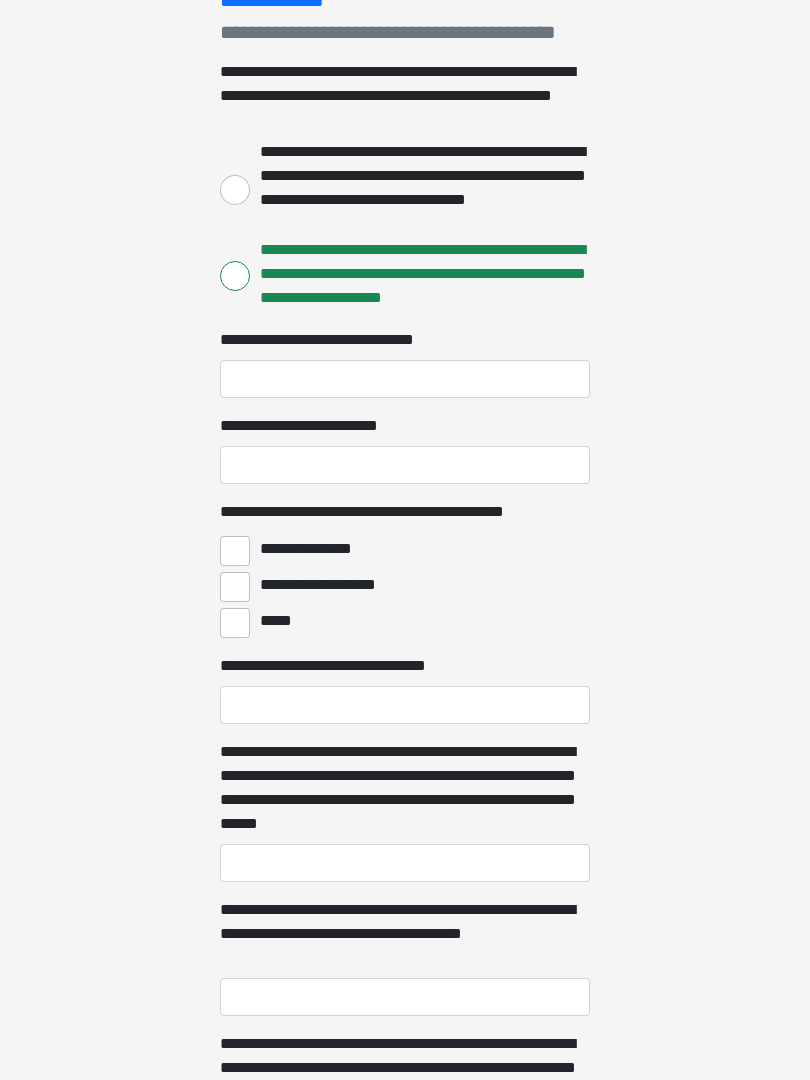 scroll, scrollTop: 295, scrollLeft: 0, axis: vertical 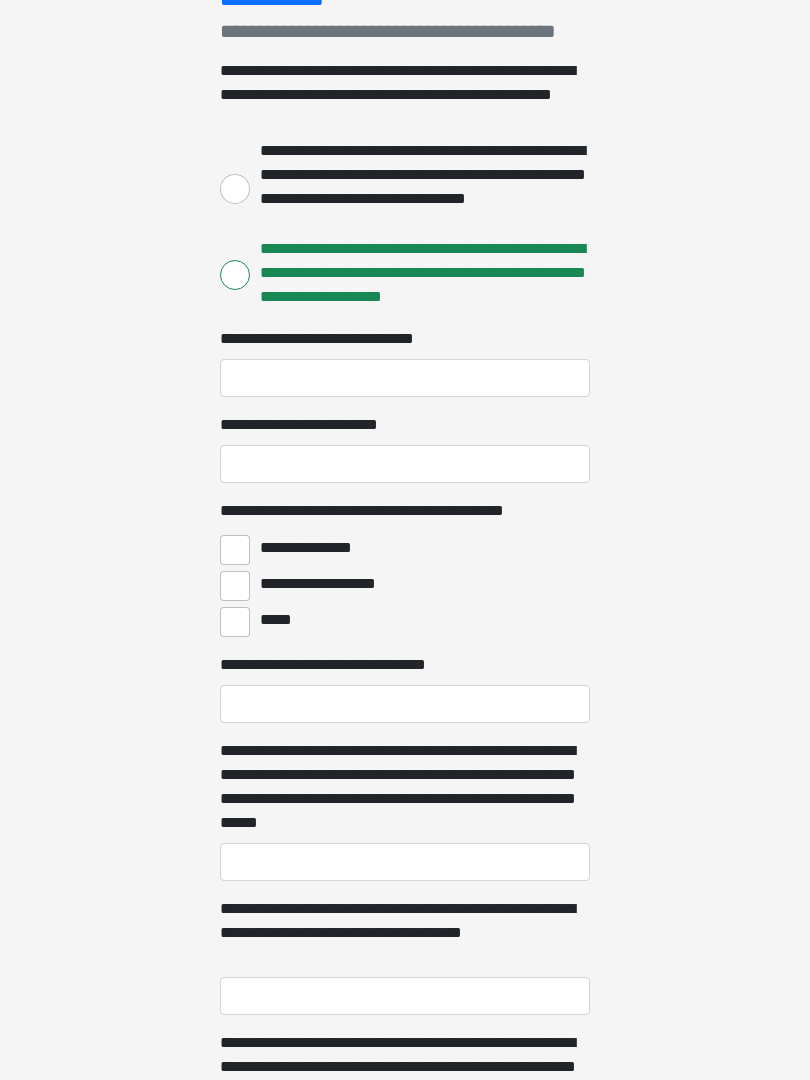 click on "**********" at bounding box center (235, 189) 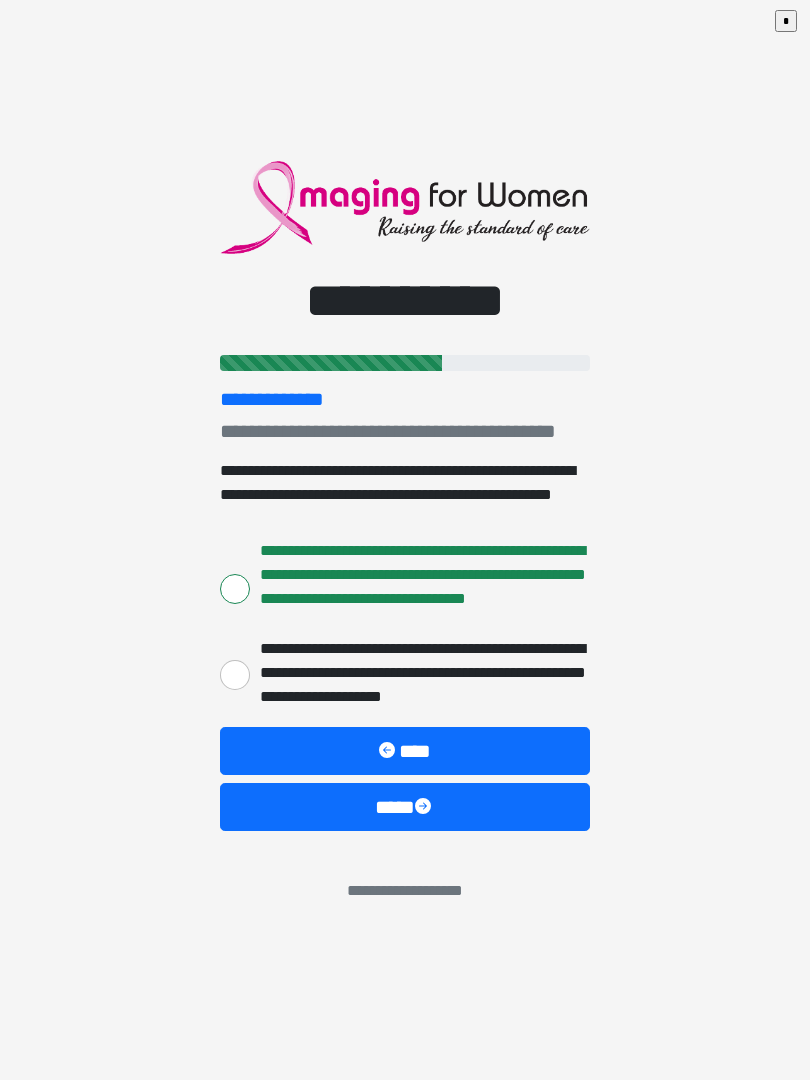 scroll, scrollTop: 0, scrollLeft: 0, axis: both 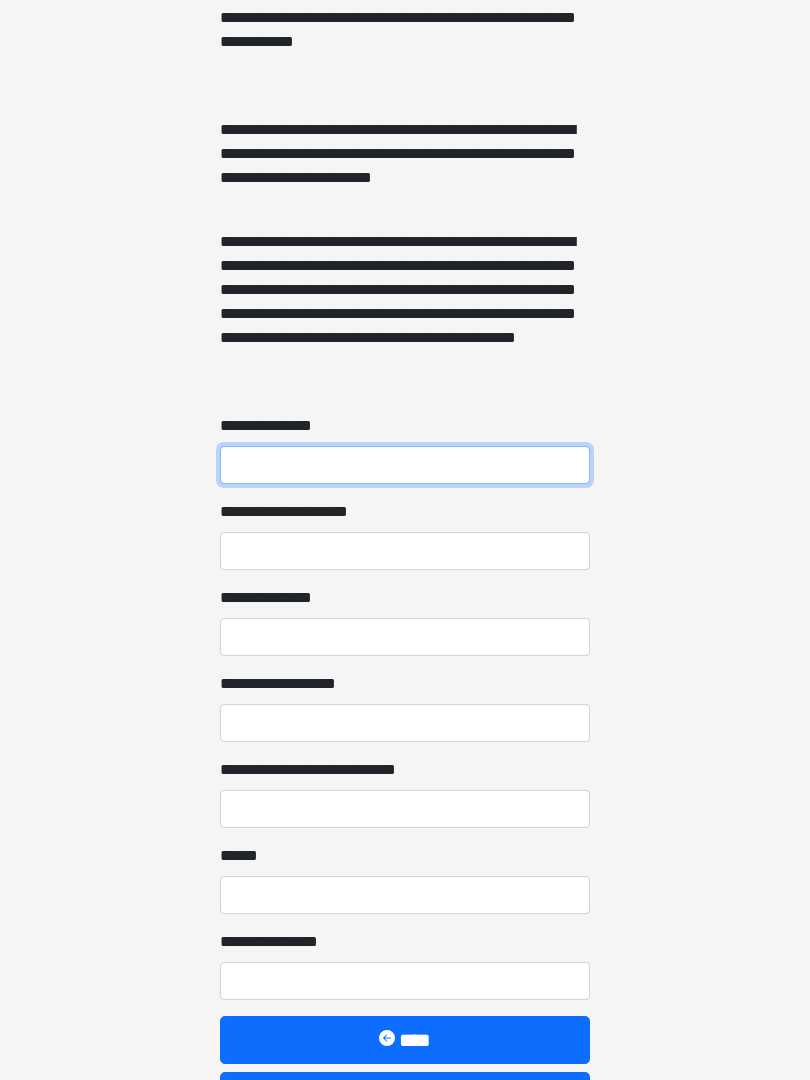 click on "**********" at bounding box center [405, 466] 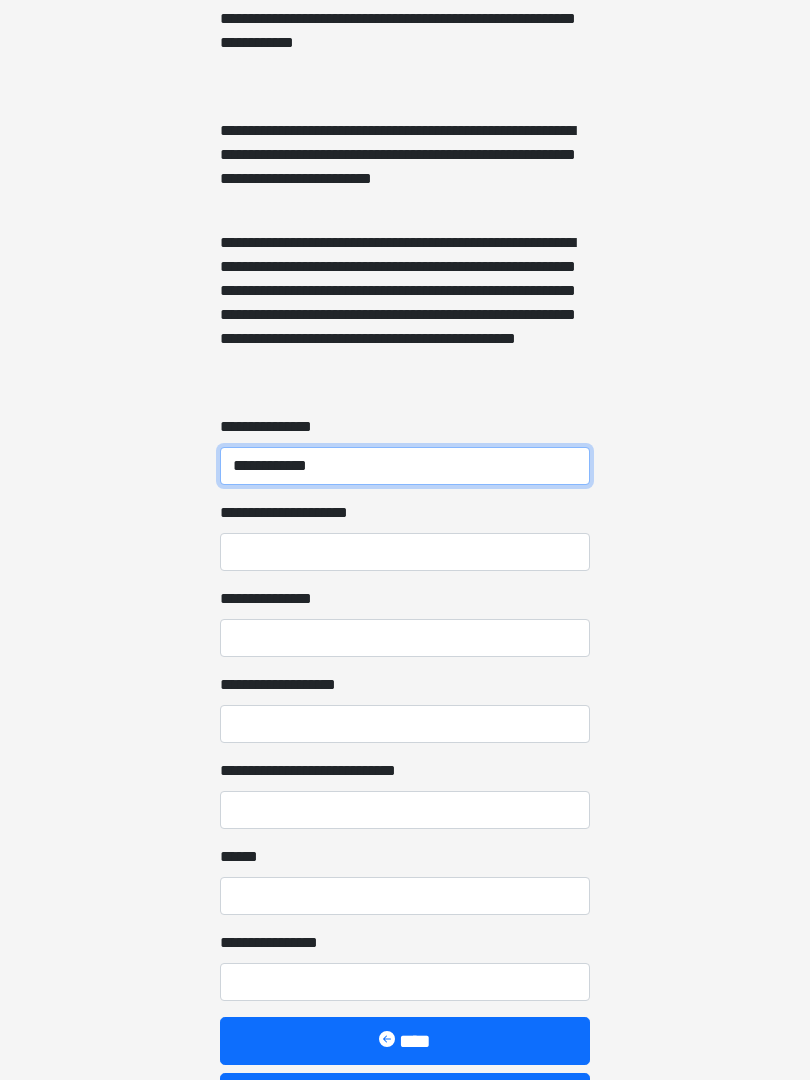 type on "**********" 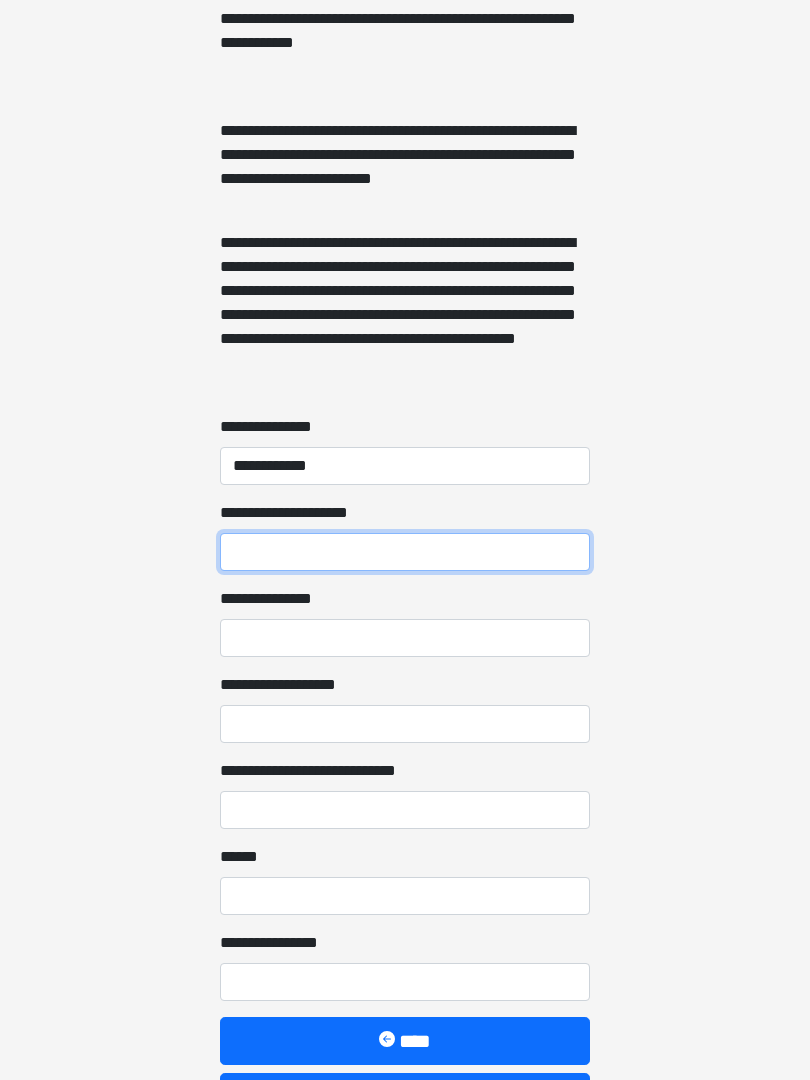 click on "**********" at bounding box center [405, 552] 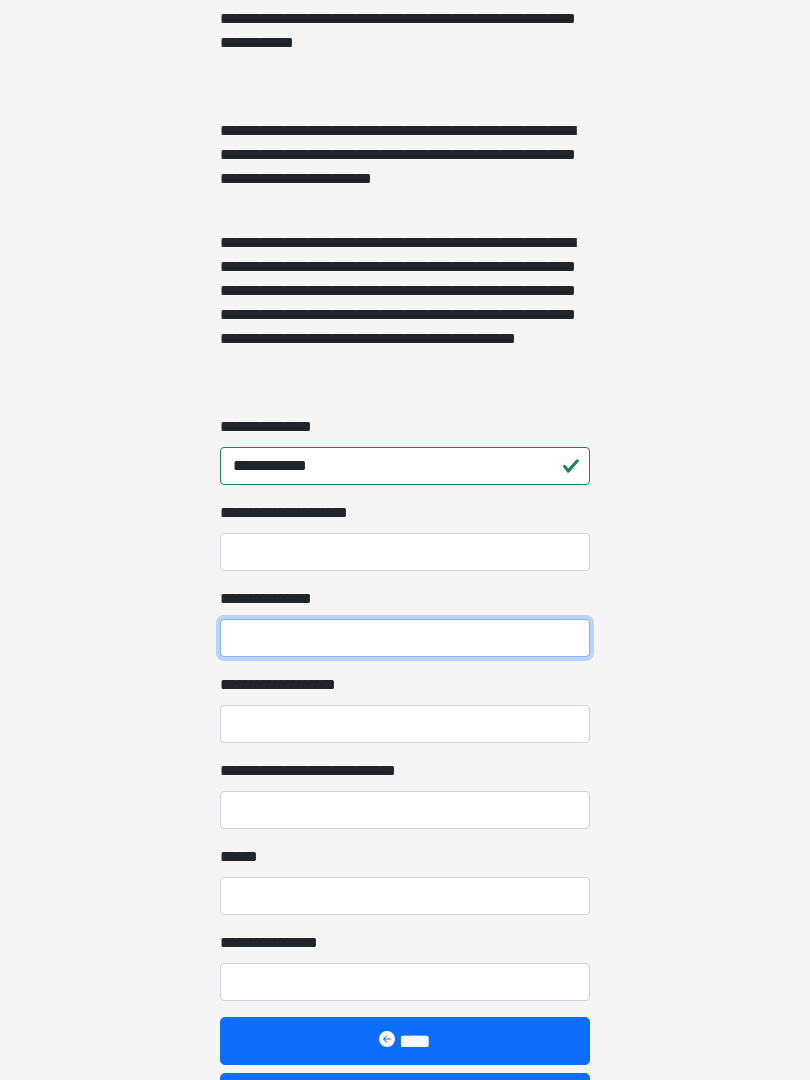 click on "**********" at bounding box center (405, 638) 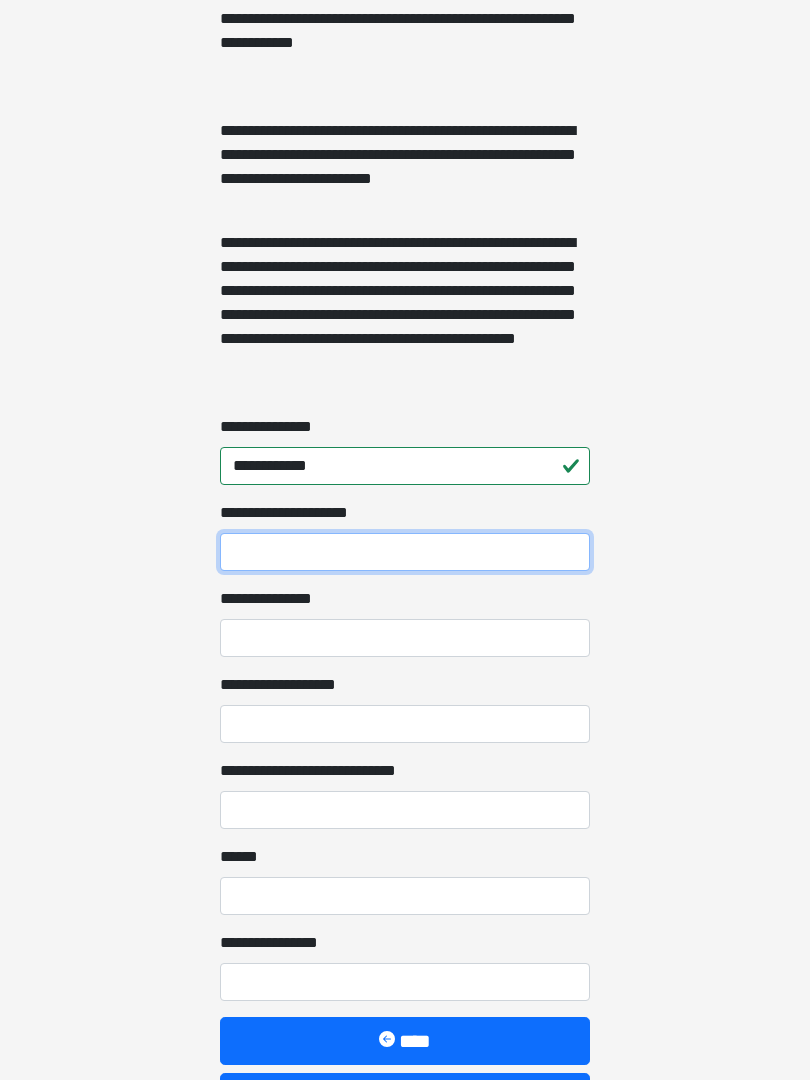 click on "**********" at bounding box center [405, 552] 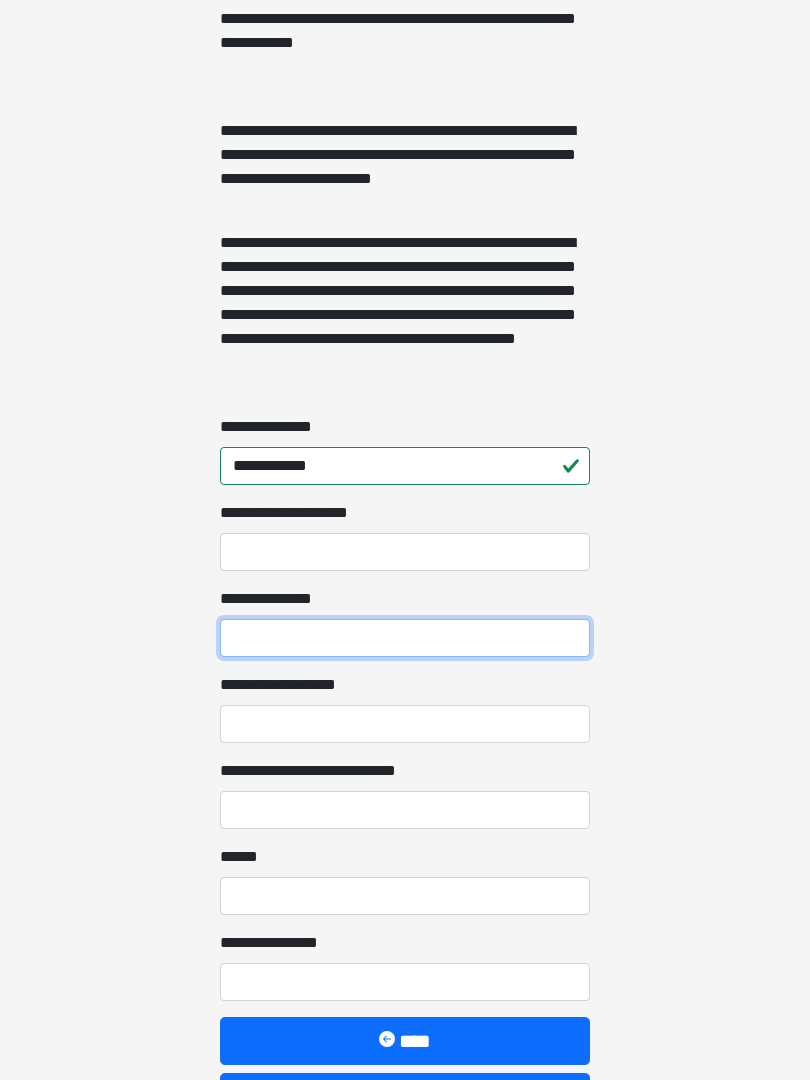 click on "**********" at bounding box center [405, 638] 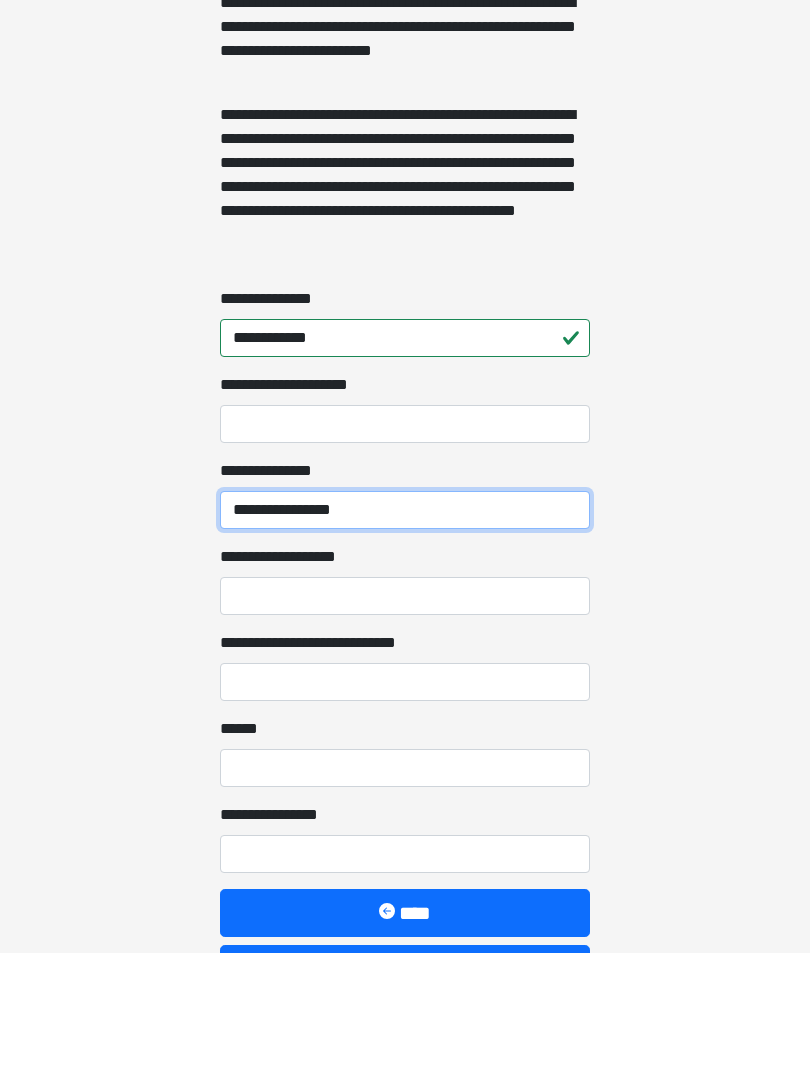 type on "**********" 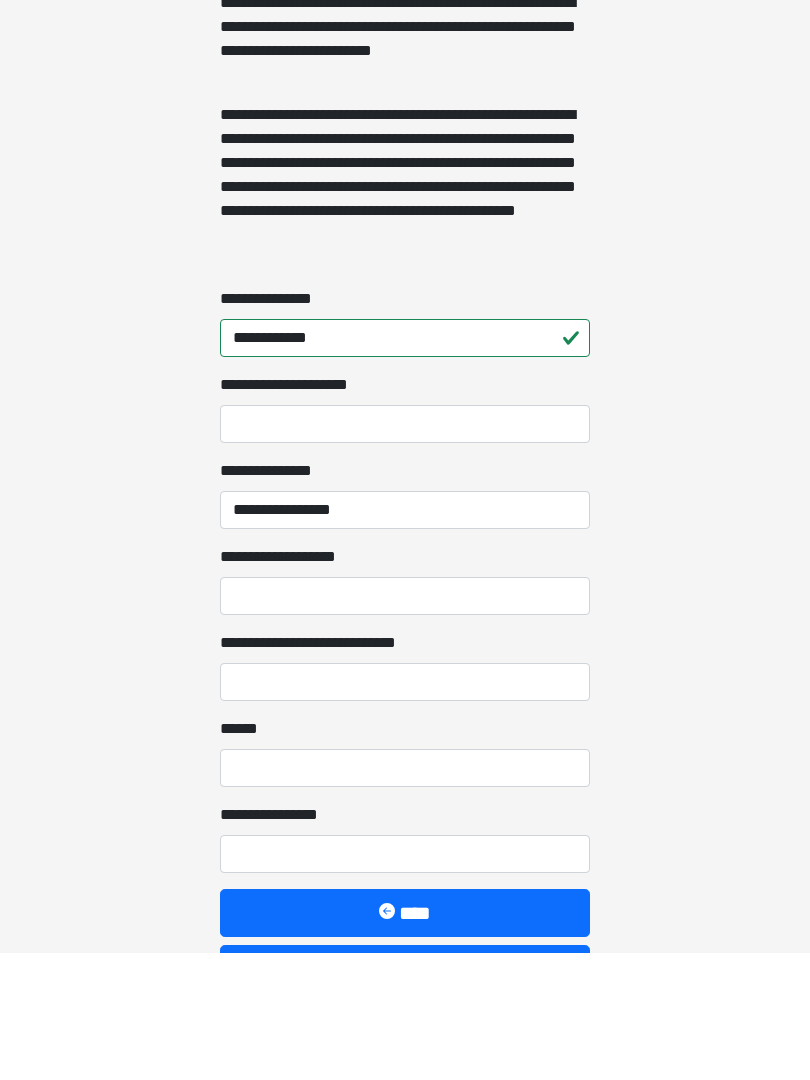 click on "**********" at bounding box center (405, 724) 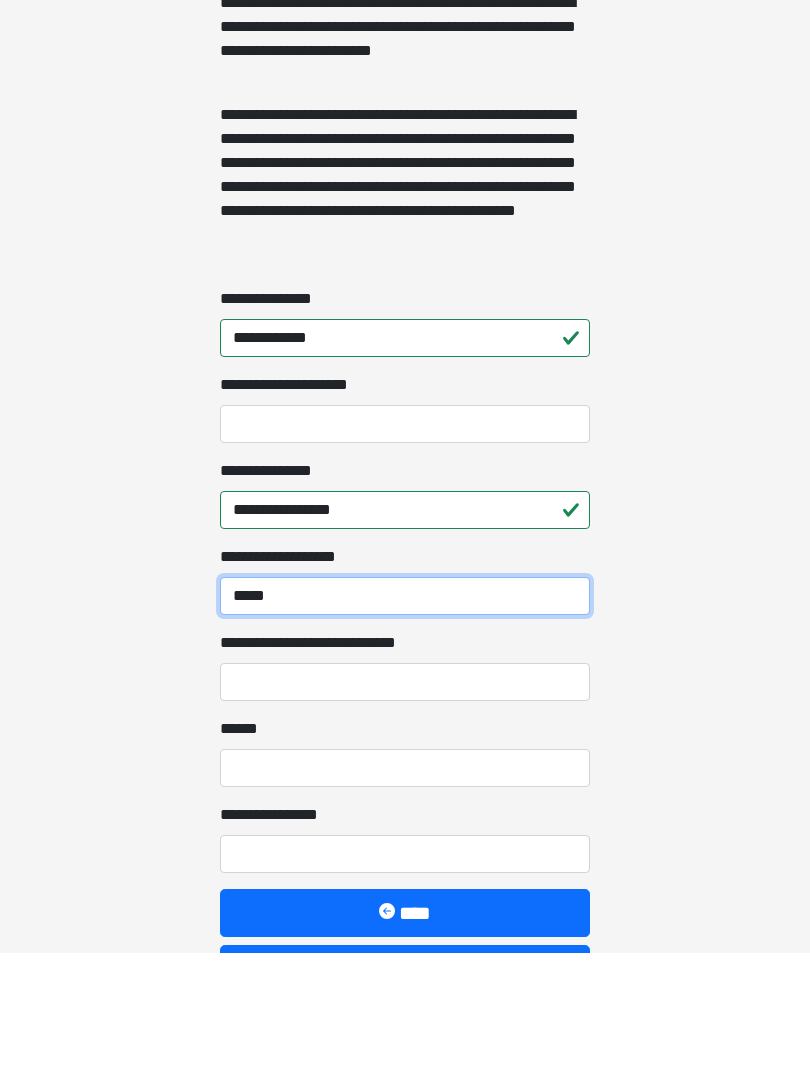 type on "*****" 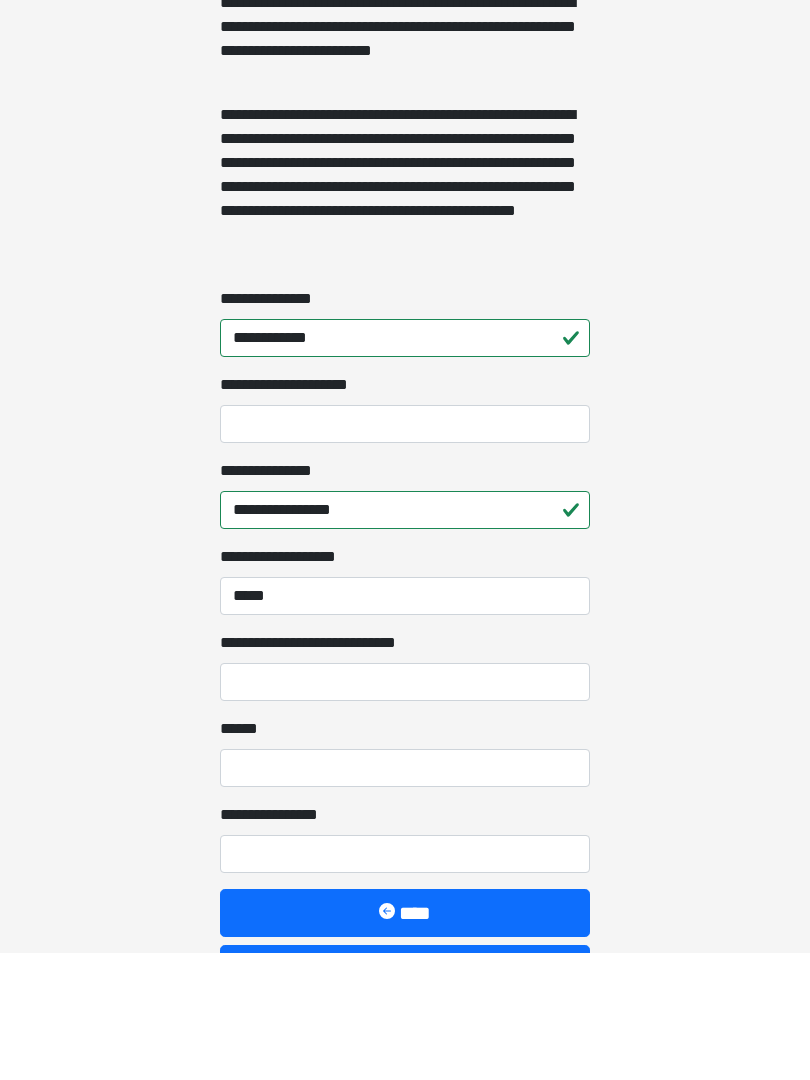 click on "**********" at bounding box center (405, 810) 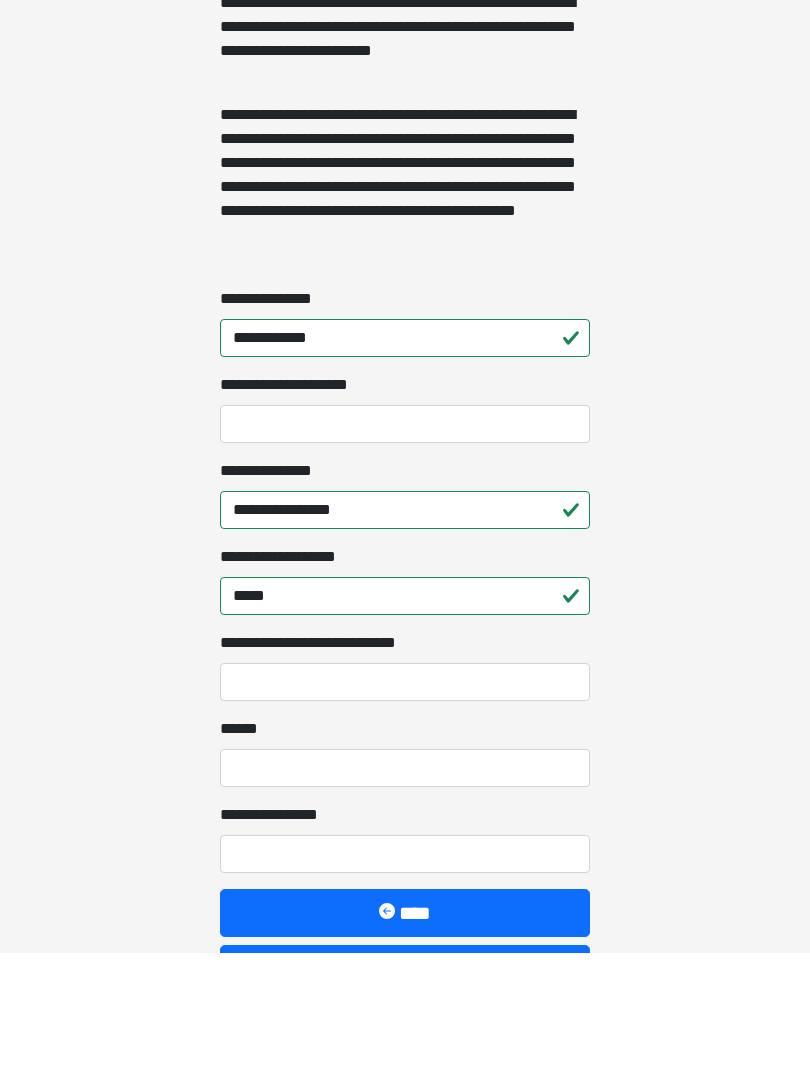 click on "**********" at bounding box center (405, -783) 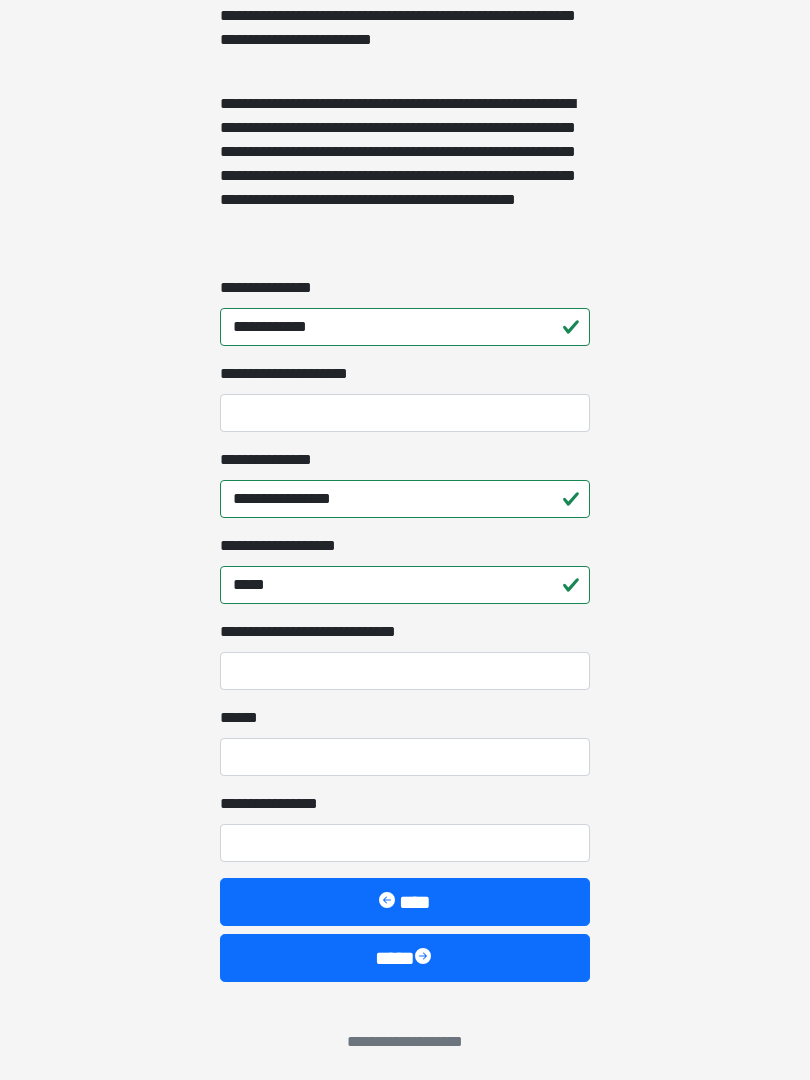 scroll, scrollTop: 1467, scrollLeft: 0, axis: vertical 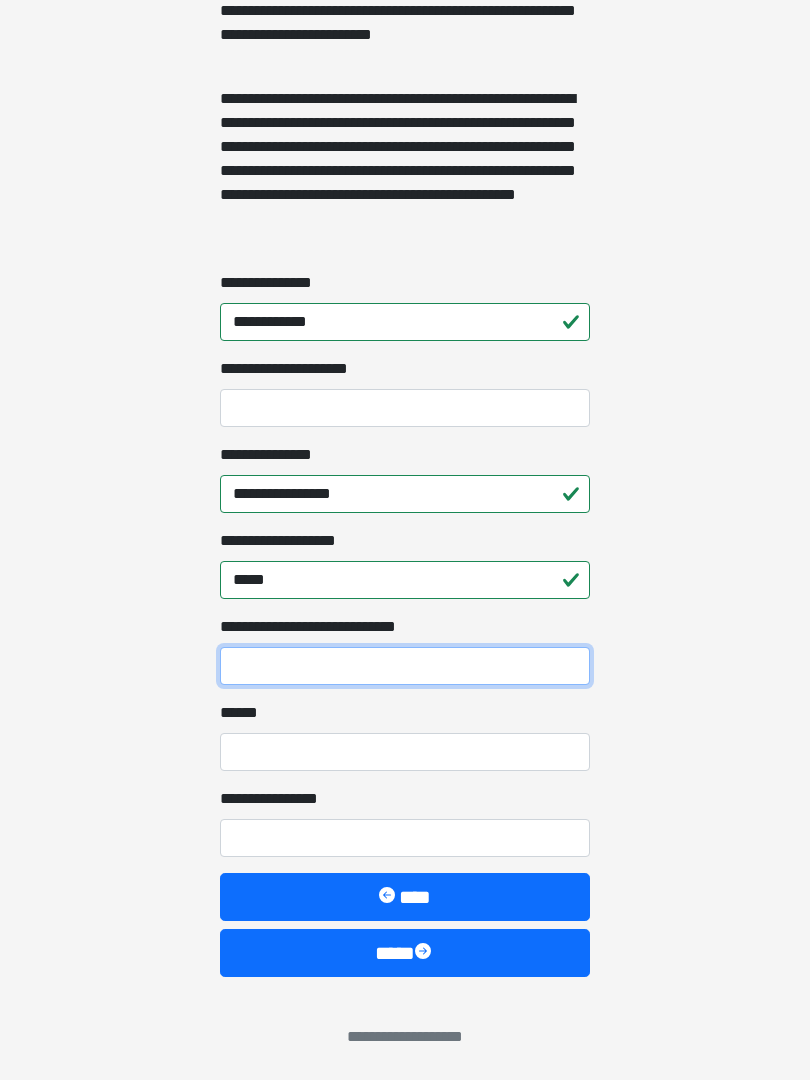 click on "**********" at bounding box center [405, 666] 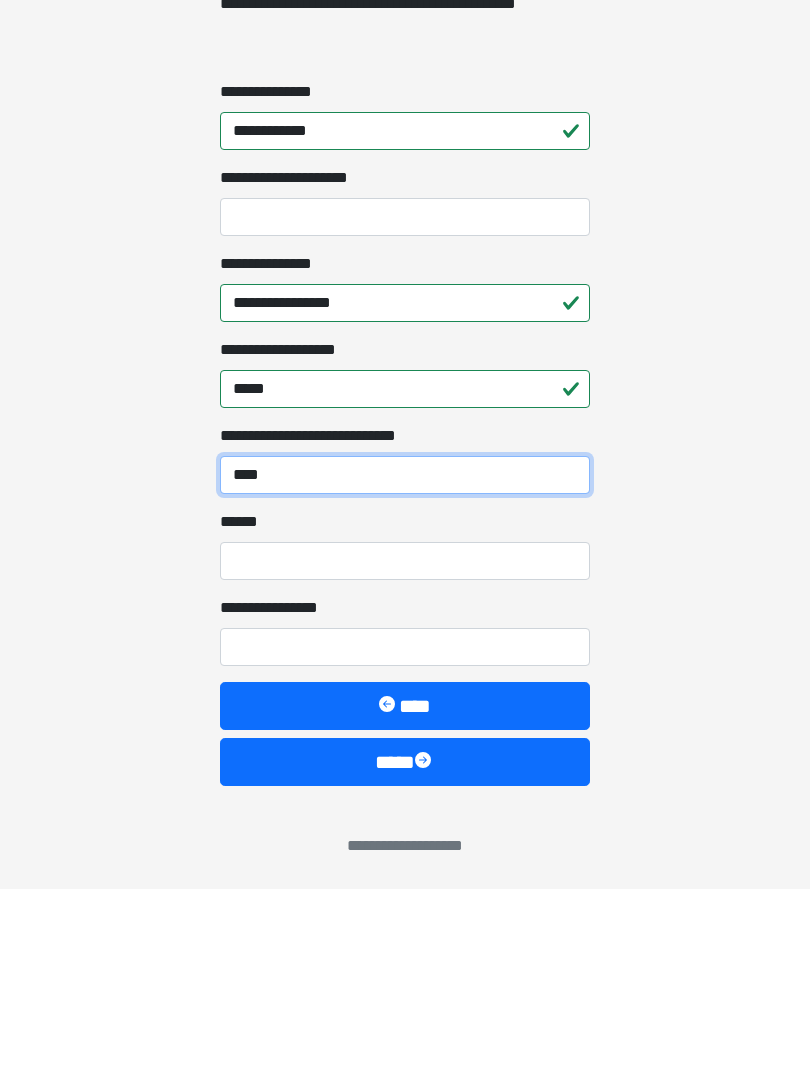 type on "****" 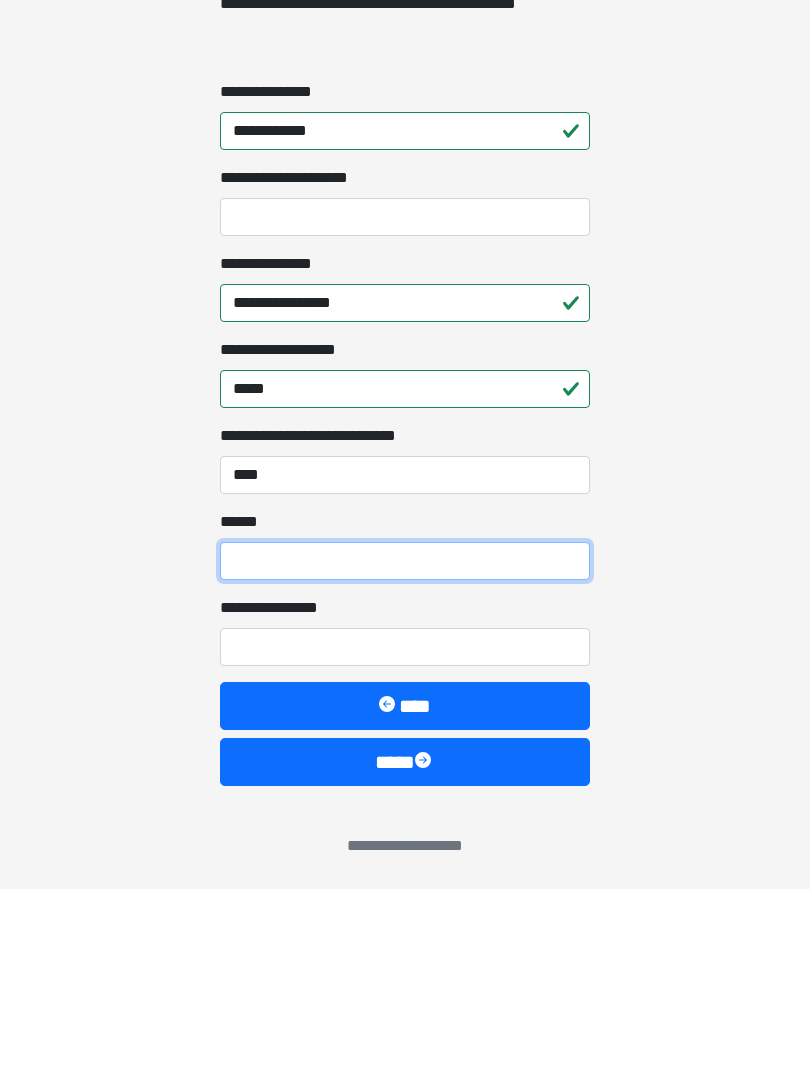 click on "**** *" at bounding box center [405, 752] 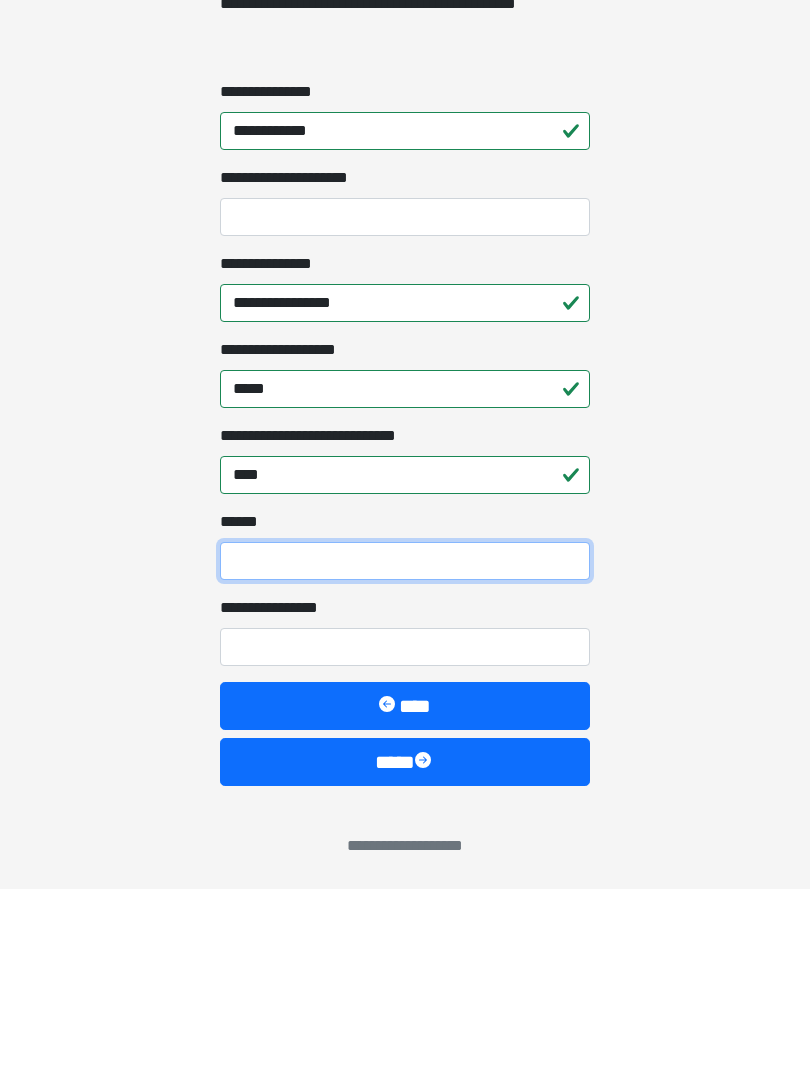 type on "*" 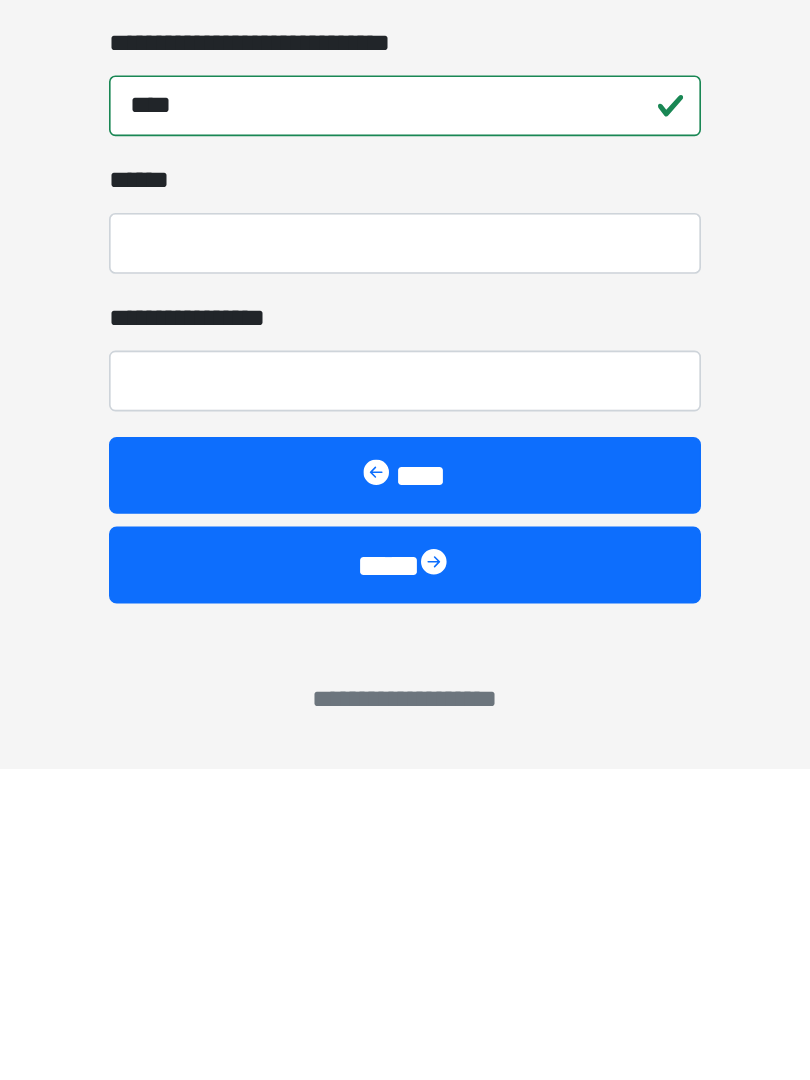 click on "**********" at bounding box center [405, -927] 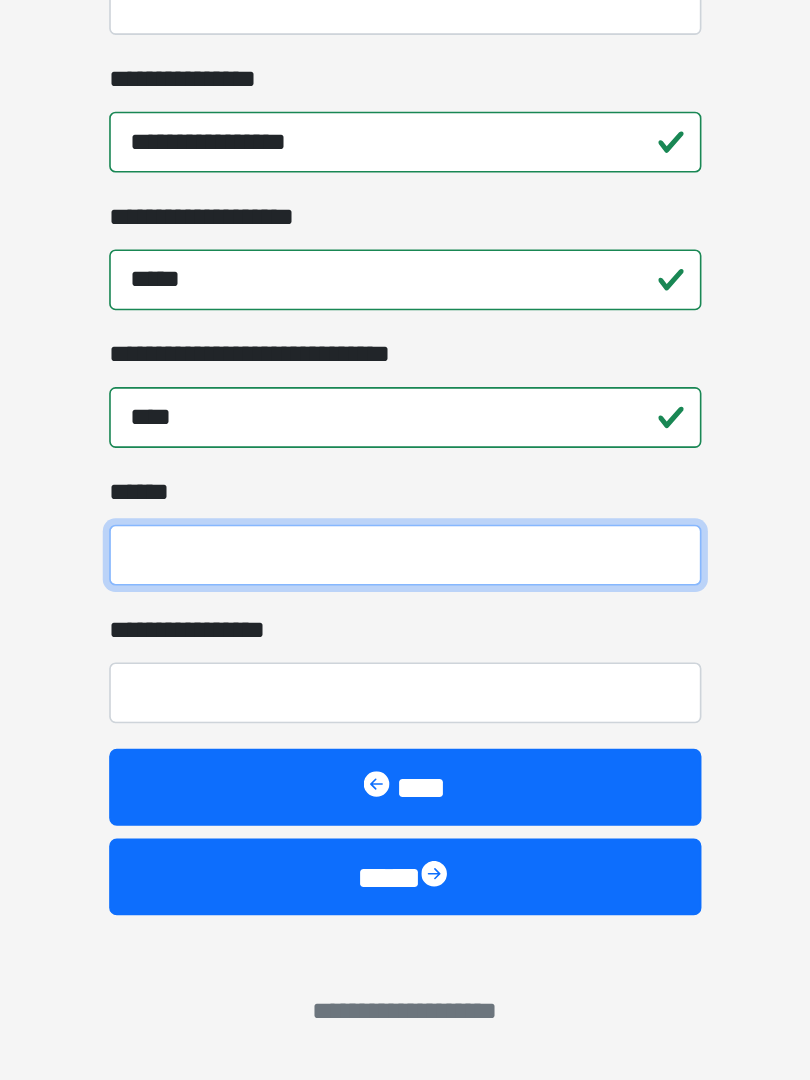click on "**** *" at bounding box center [405, 752] 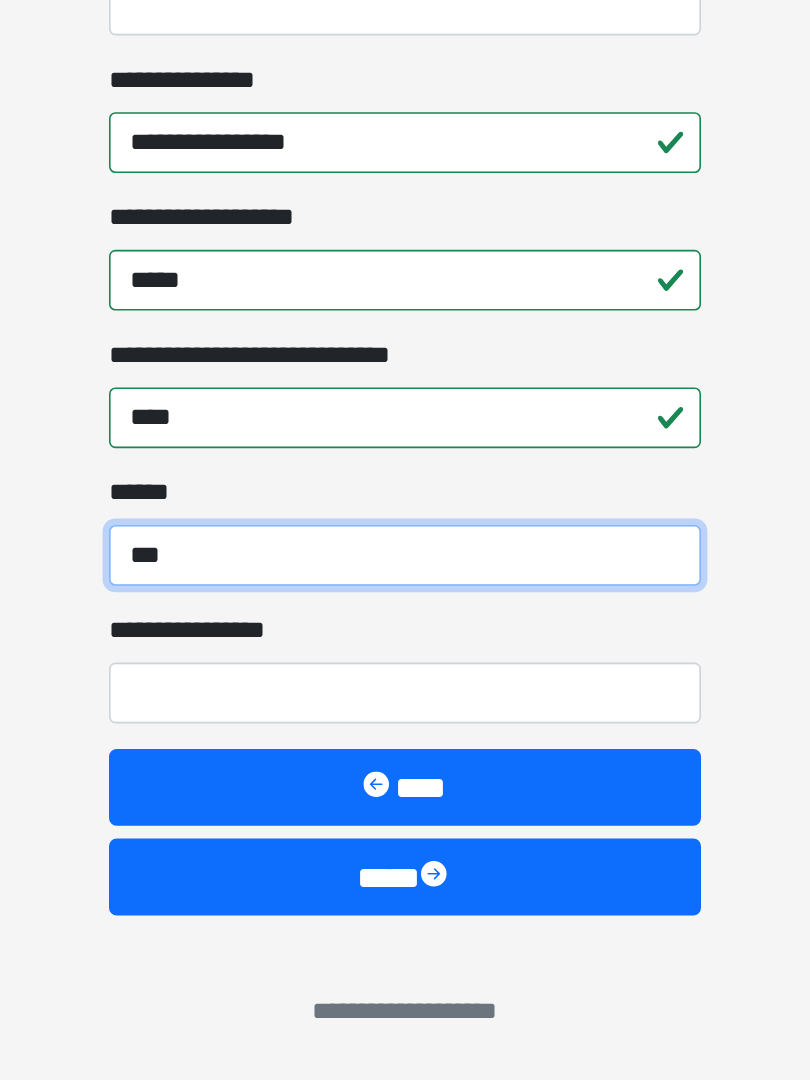 type on "***" 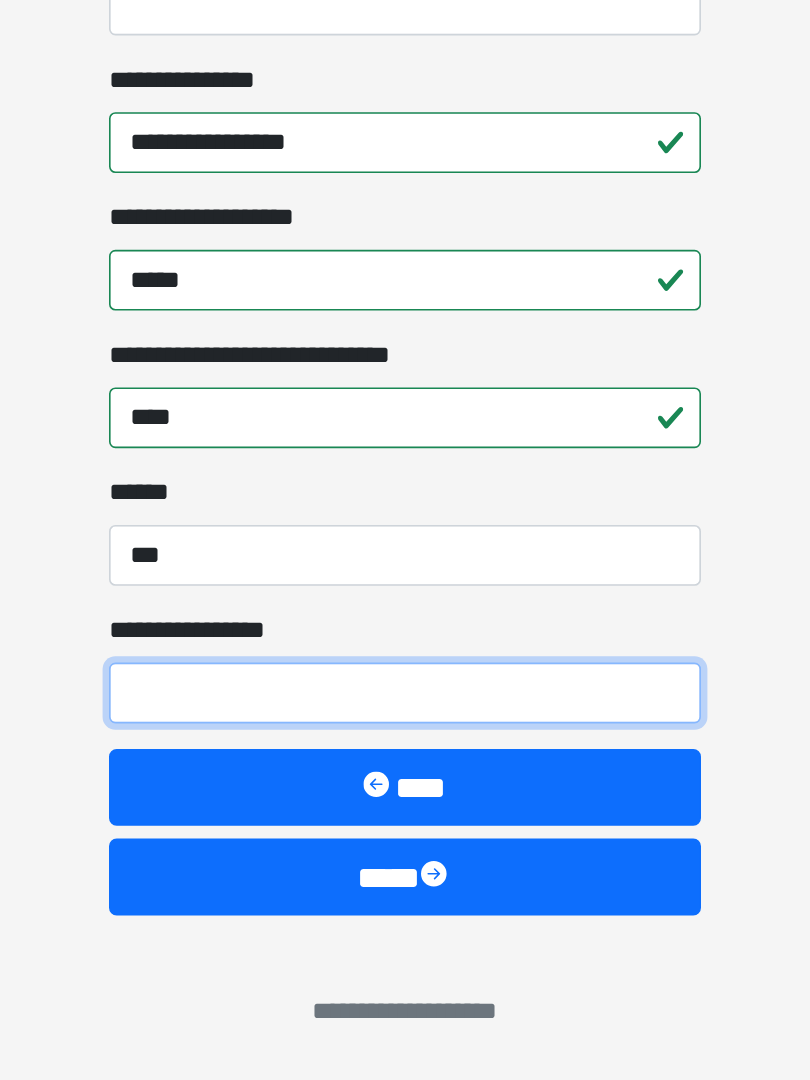 click on "**********" at bounding box center (405, 838) 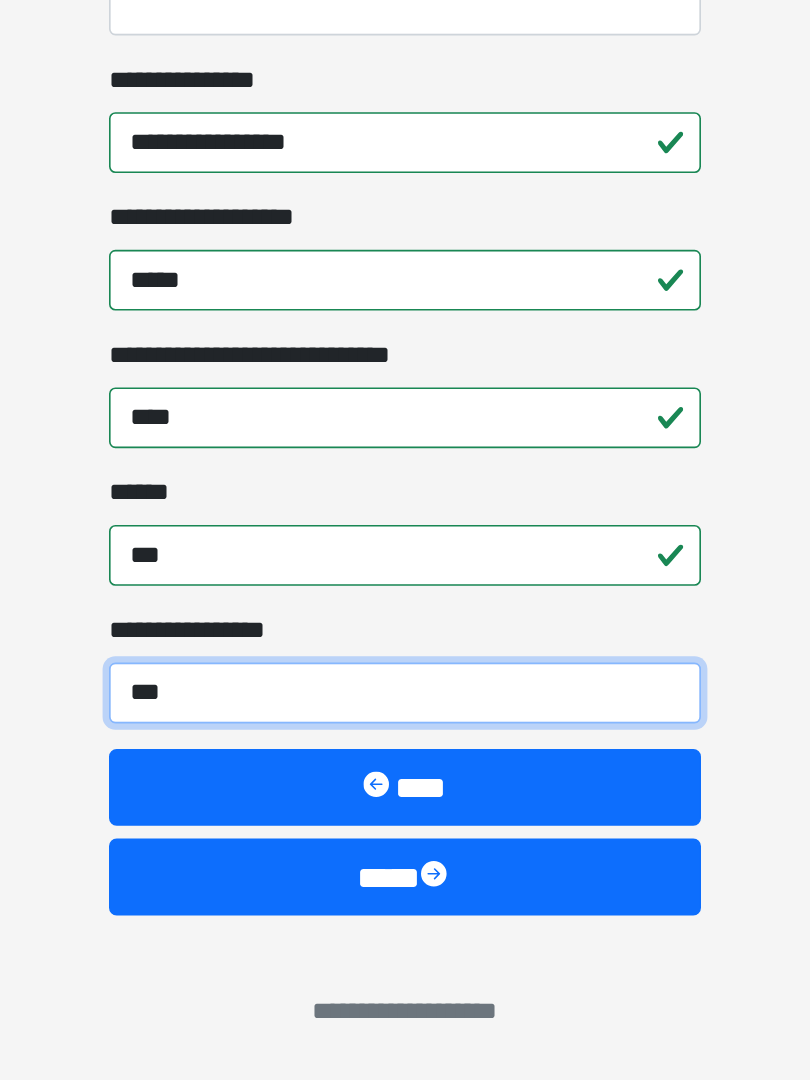 type on "****" 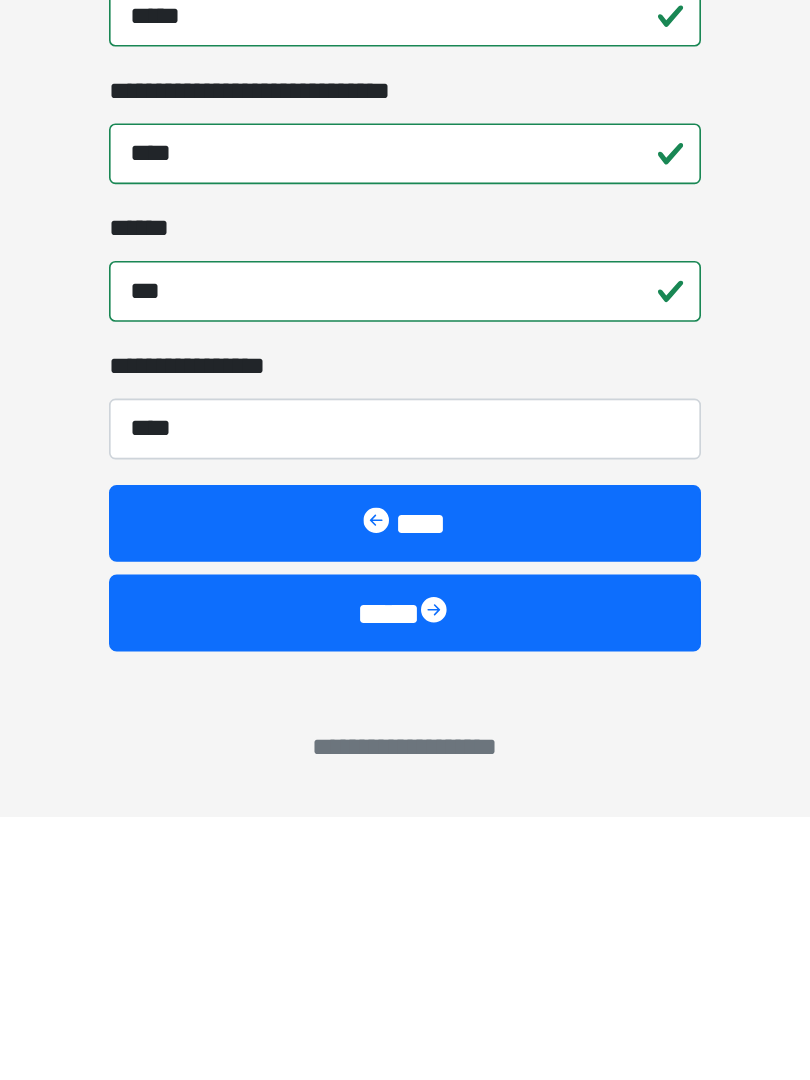 click on "****" at bounding box center [405, 953] 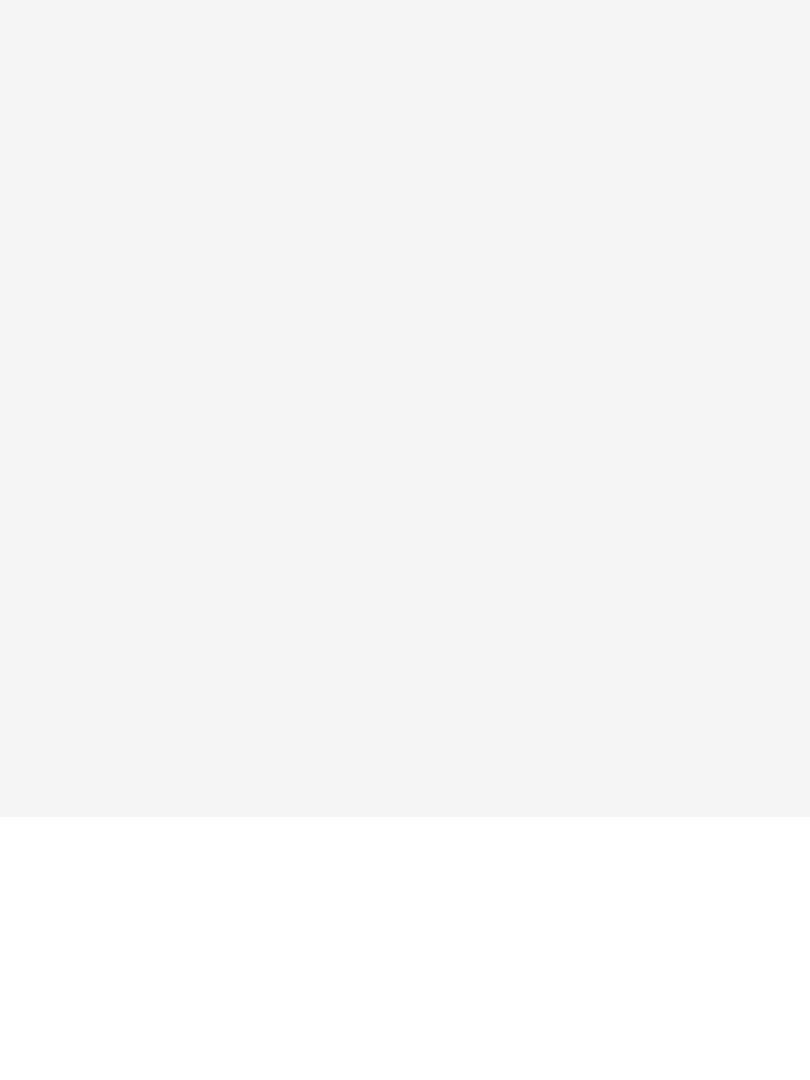 scroll, scrollTop: 0, scrollLeft: 0, axis: both 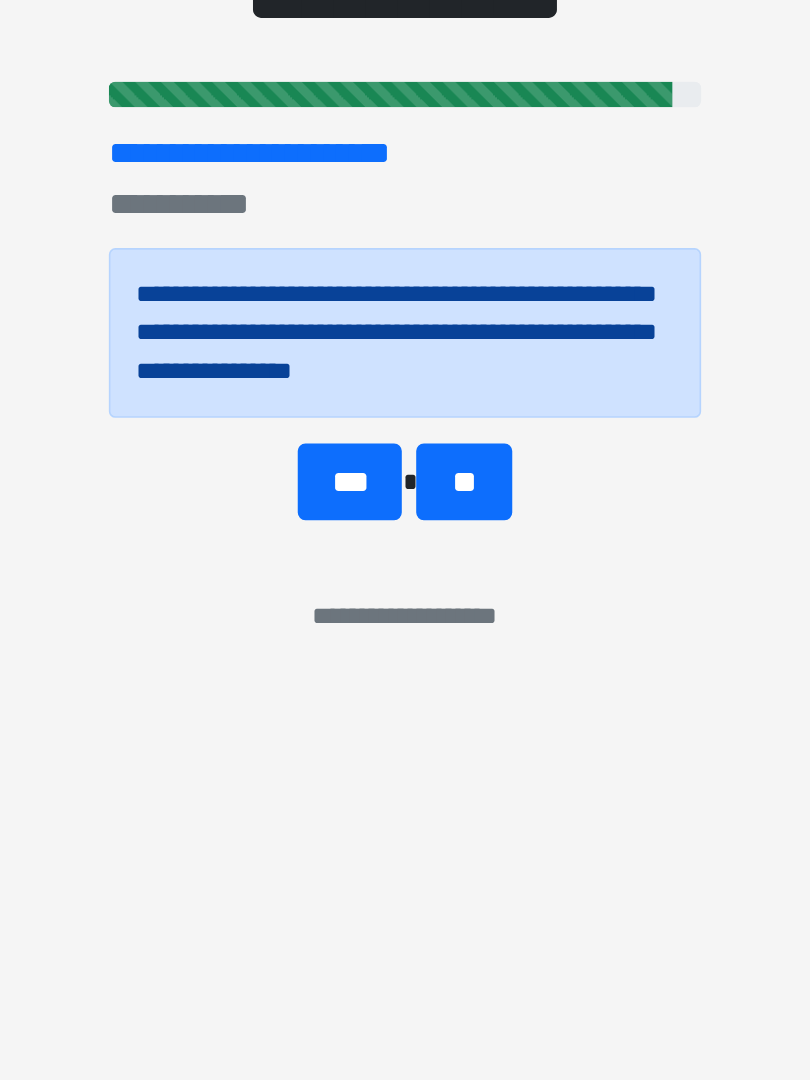 click on "***" at bounding box center [370, 706] 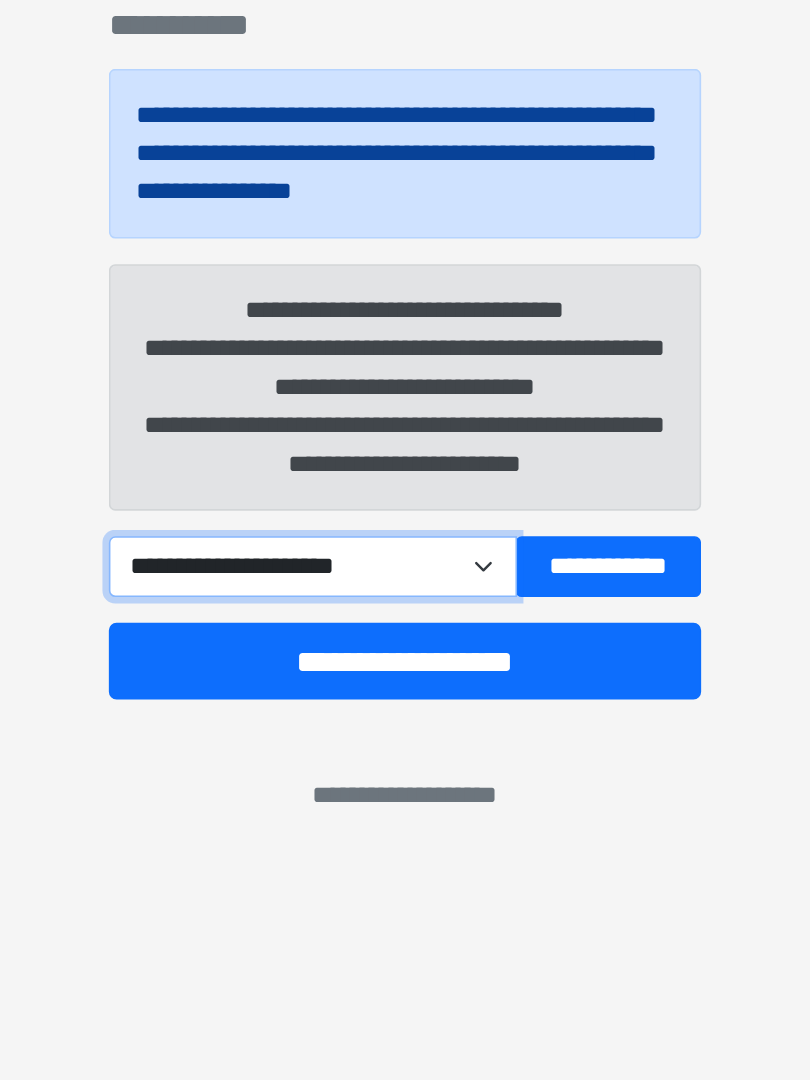 click on "**********" at bounding box center (347, 759) 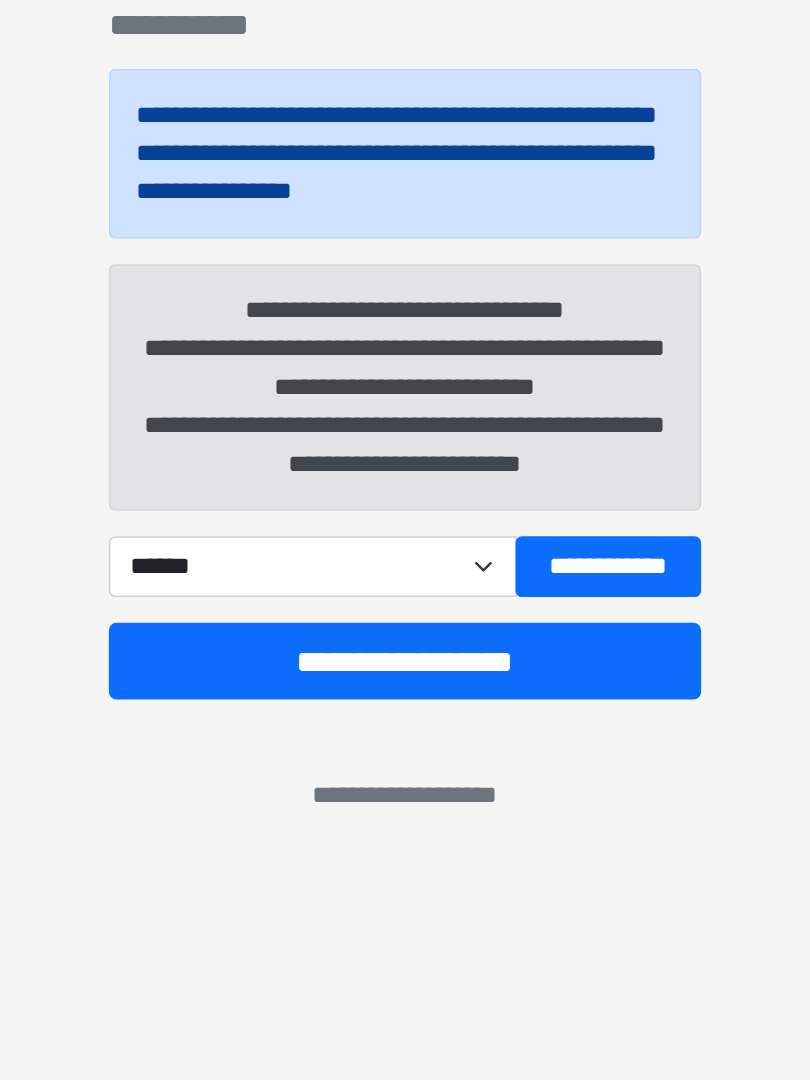 click on "**********" at bounding box center (405, 629) 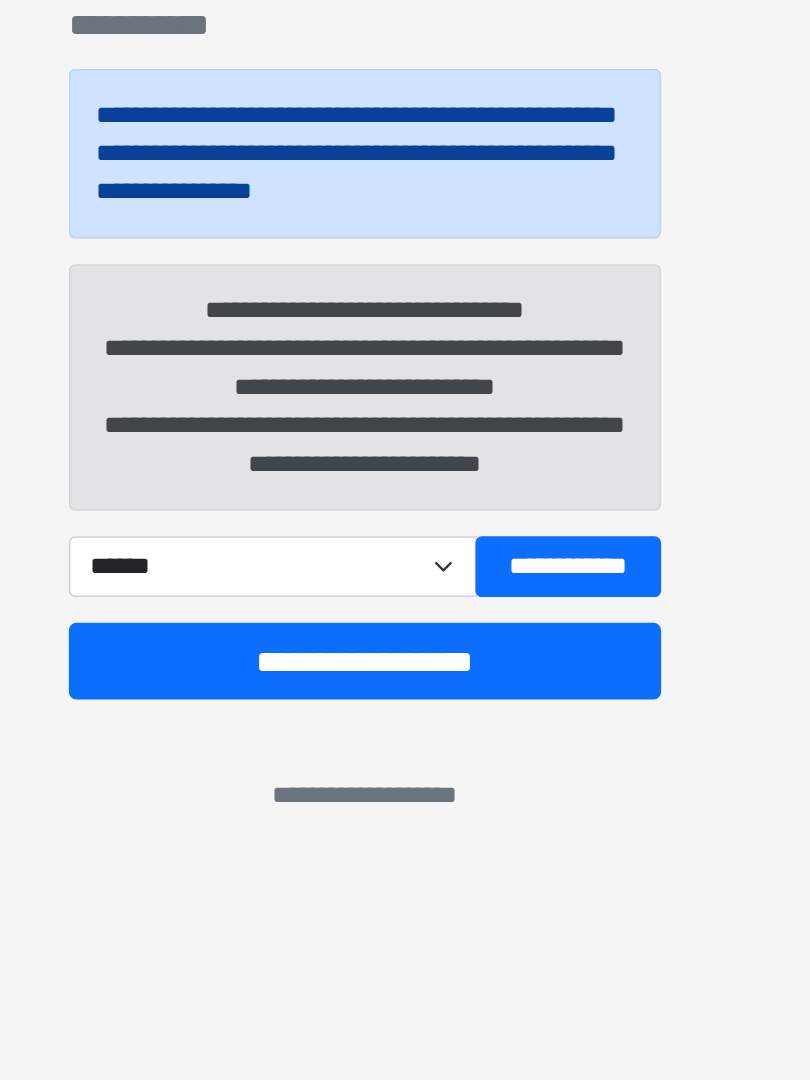click on "**********" at bounding box center (405, 818) 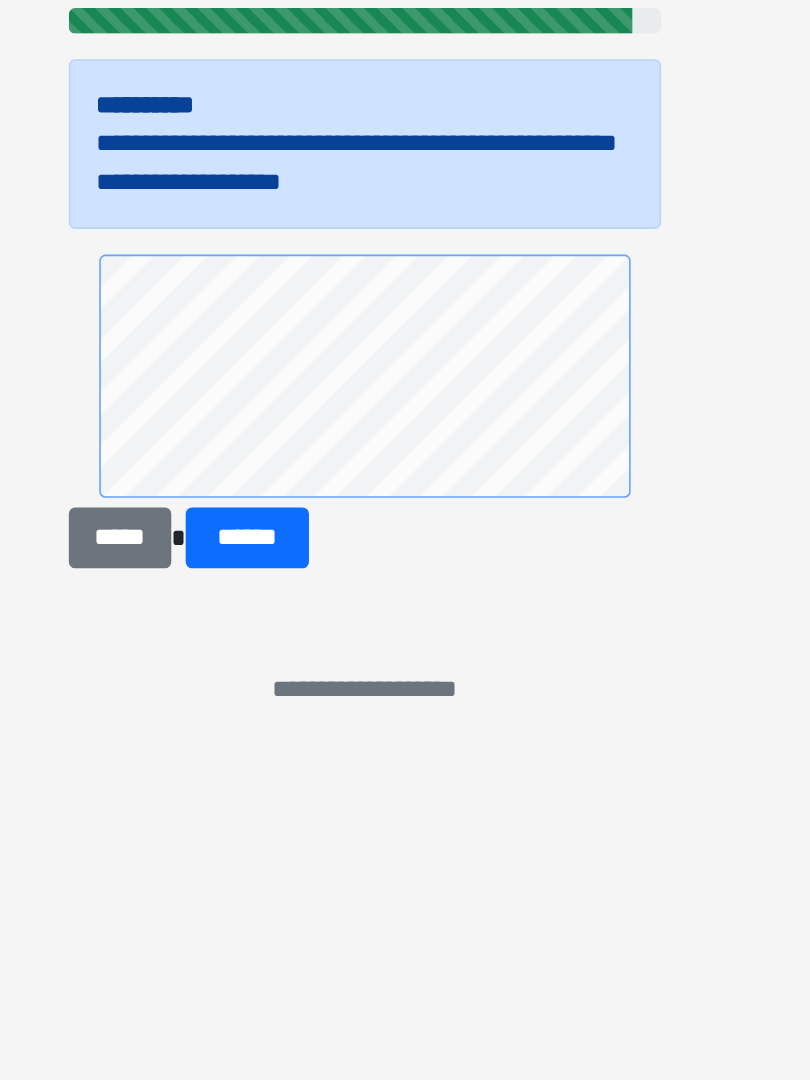 click on "******" at bounding box center (331, 741) 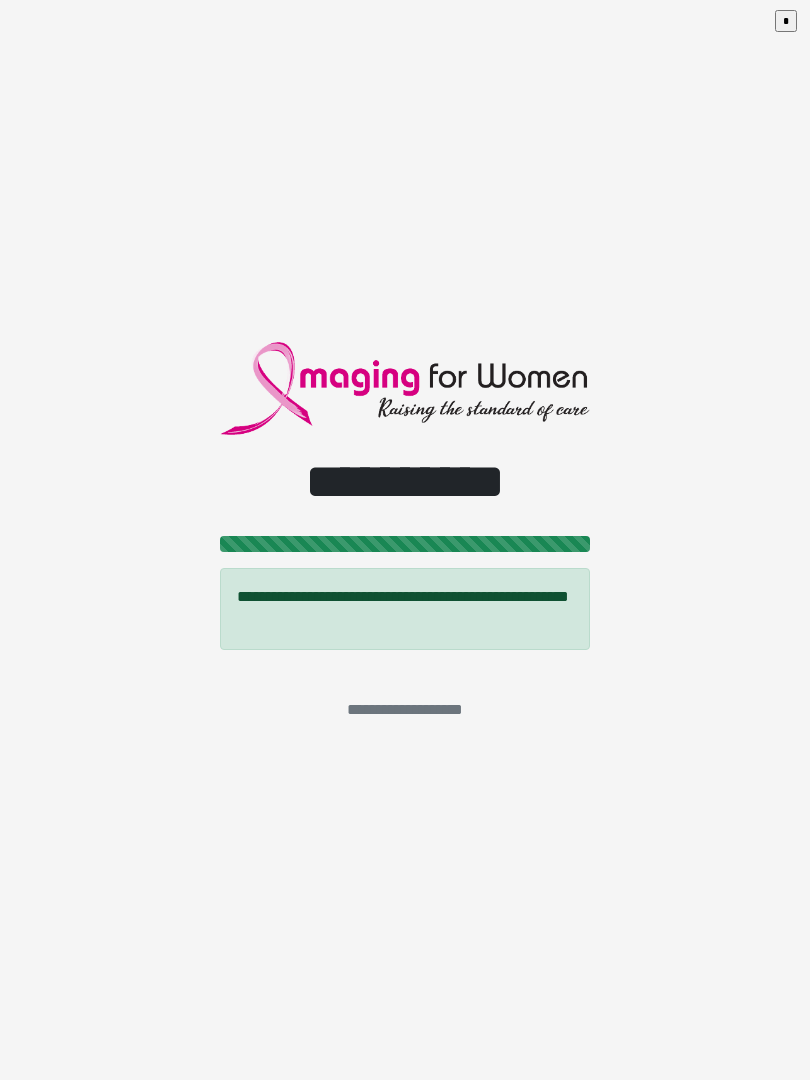 click on "*" at bounding box center [786, 21] 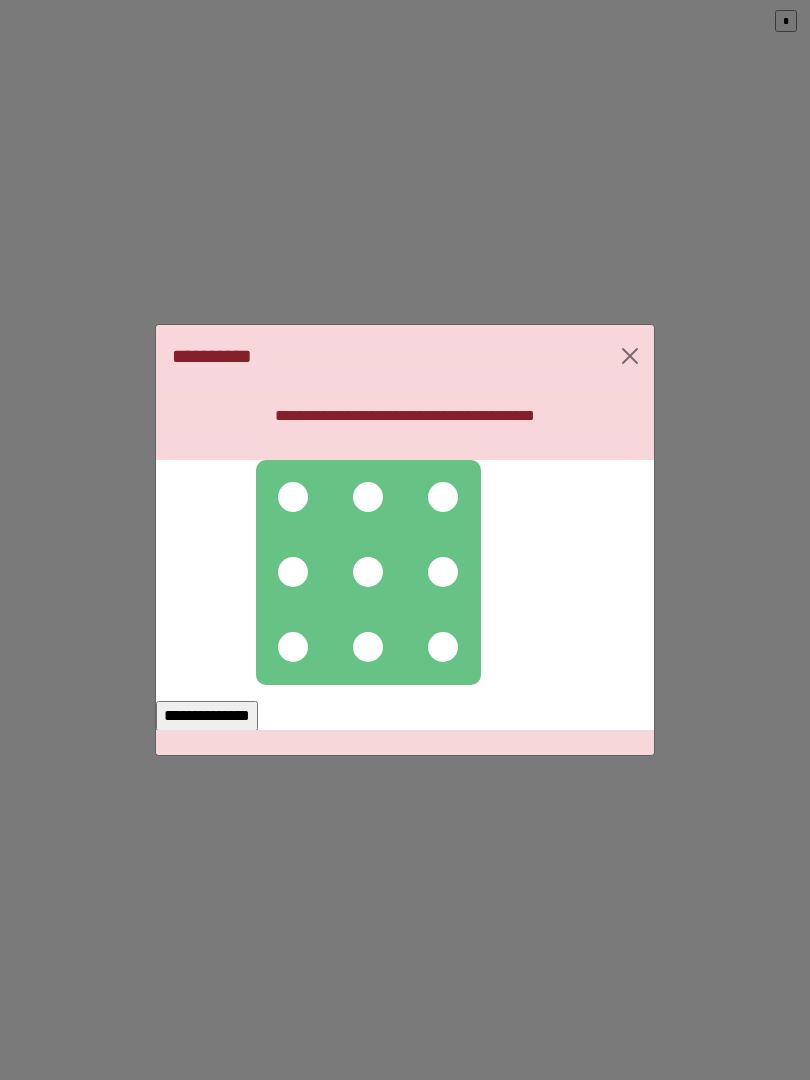 click at bounding box center [293, 497] 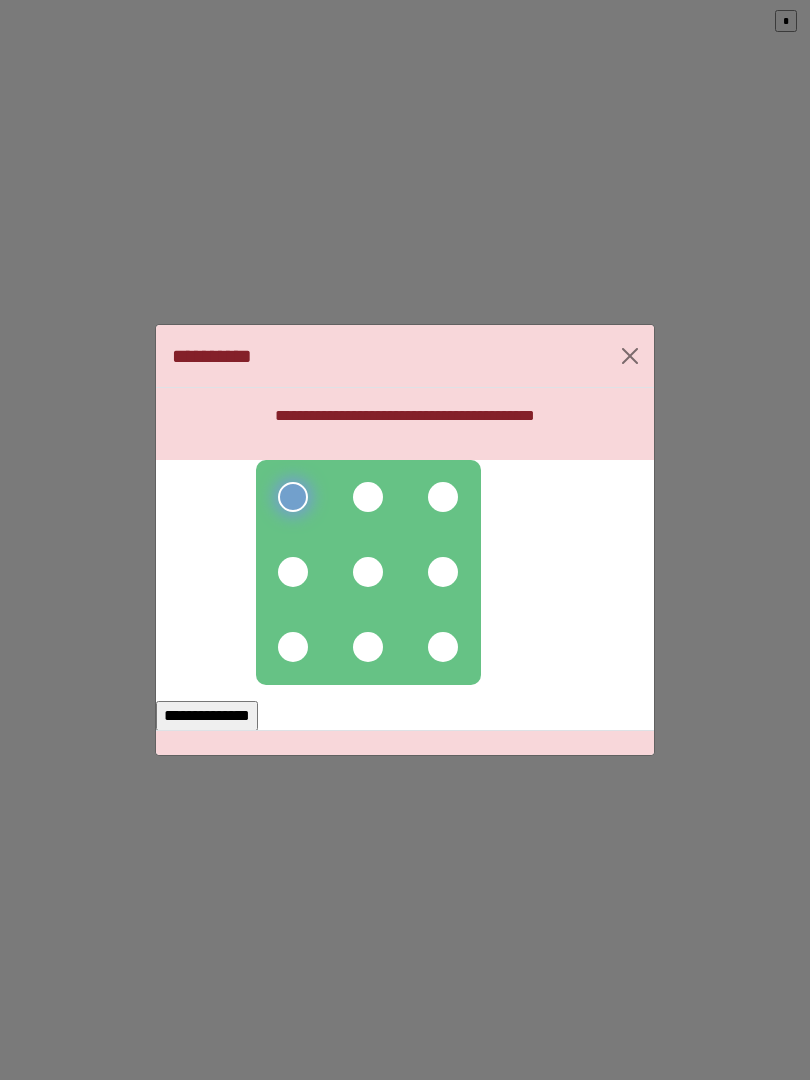 click at bounding box center [368, 497] 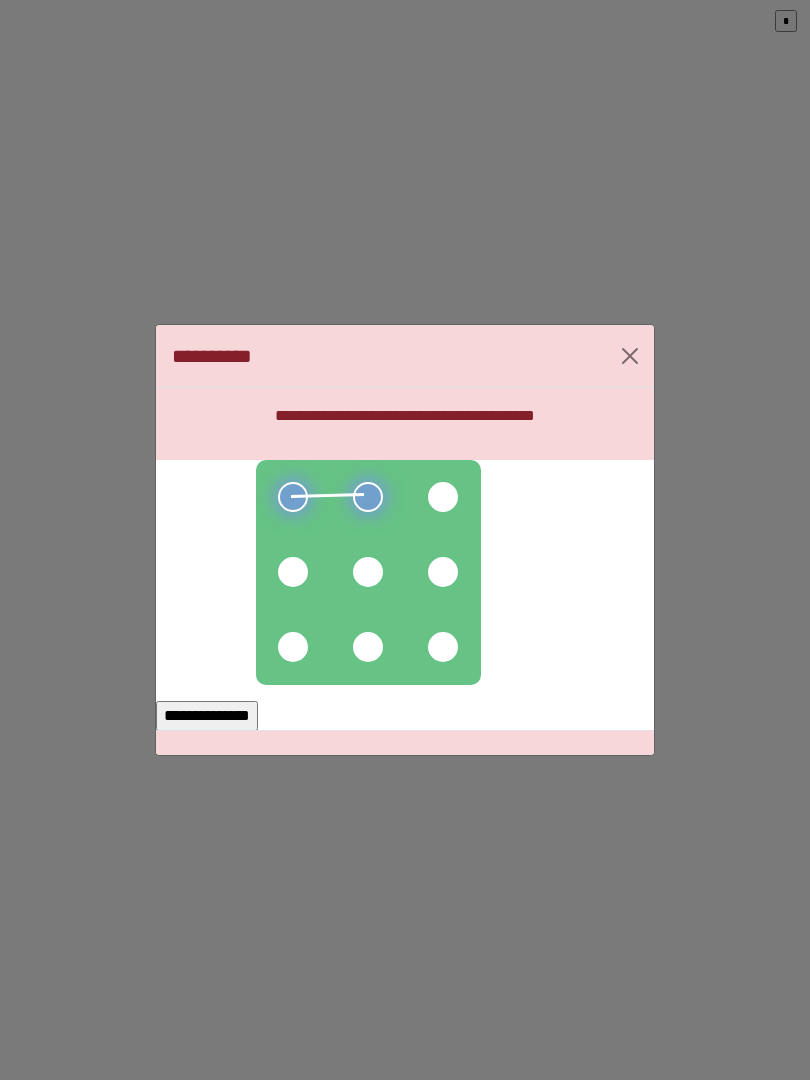 click at bounding box center [443, 497] 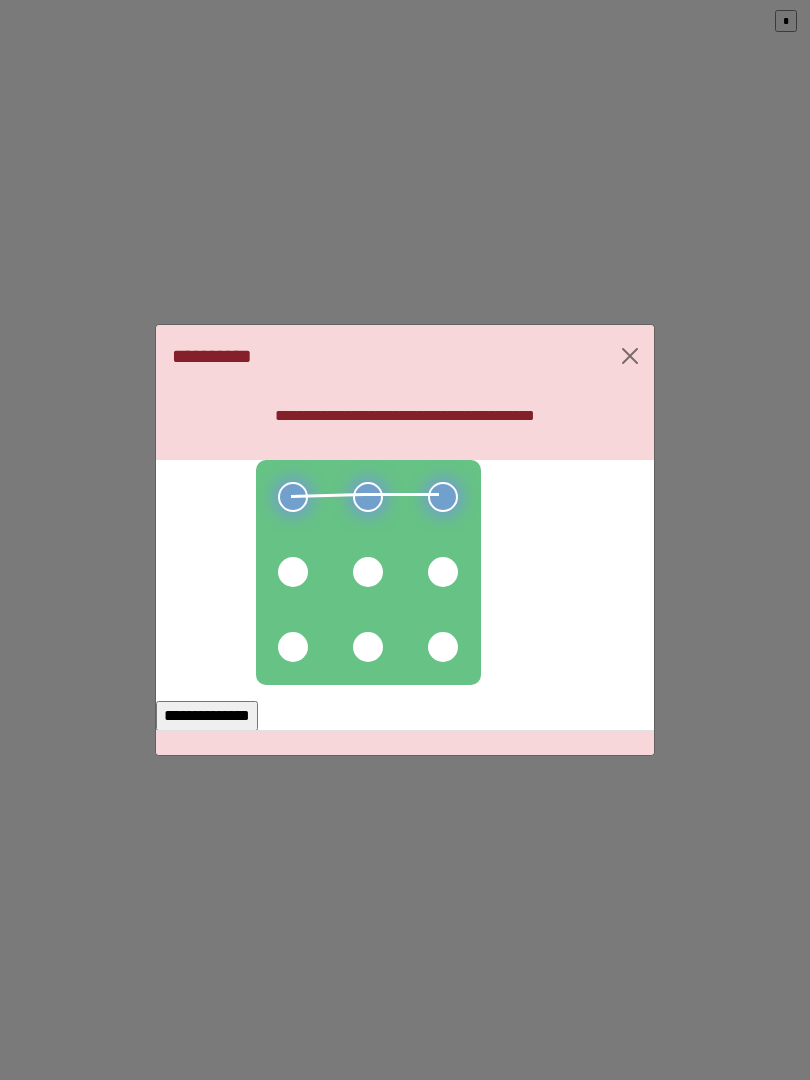 click at bounding box center (368, 572) 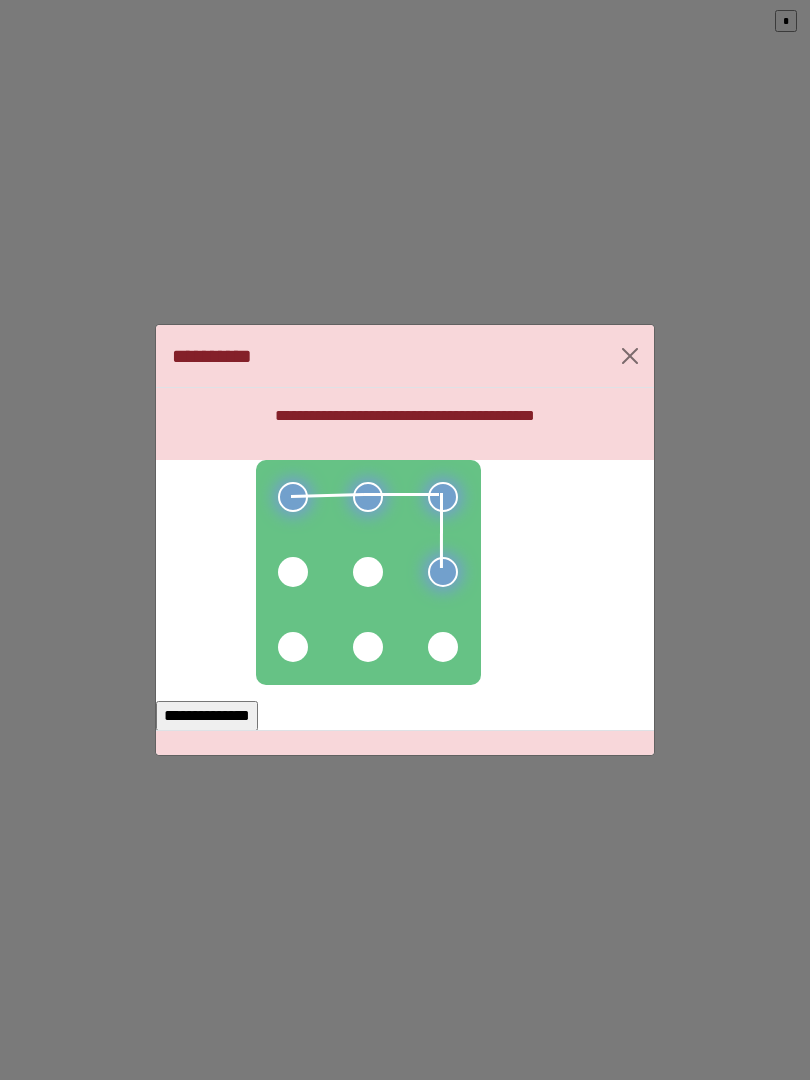 click at bounding box center (368, 572) 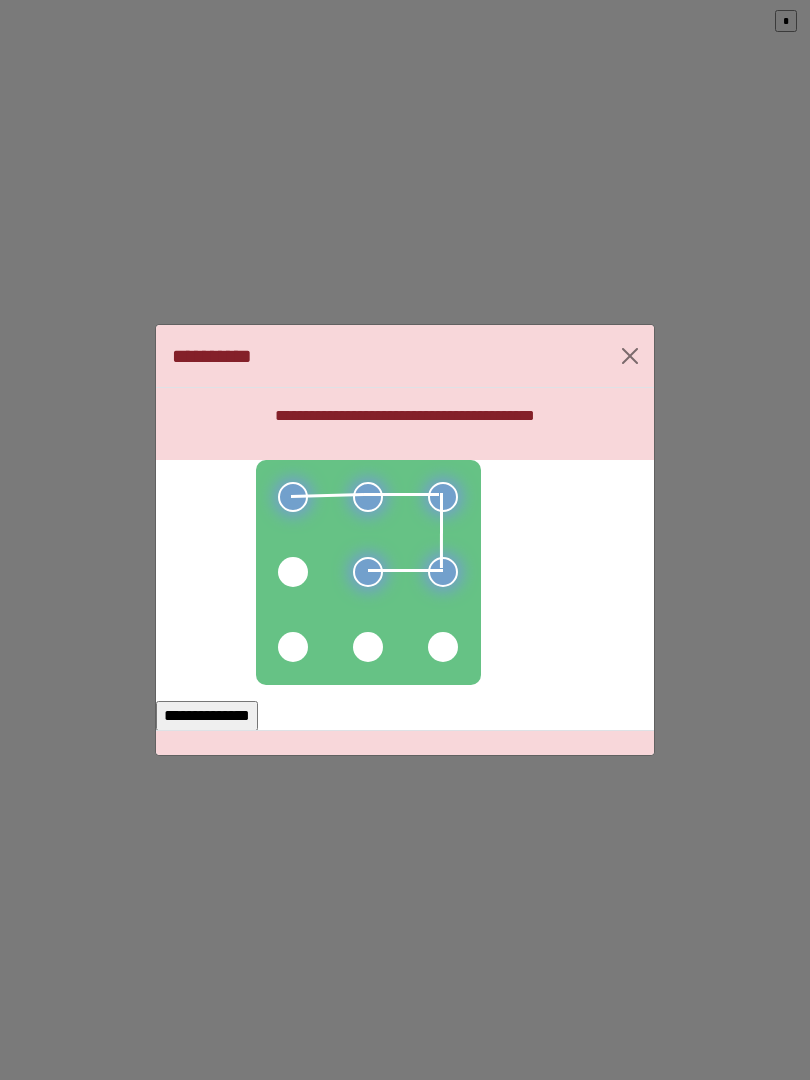 click at bounding box center (293, 572) 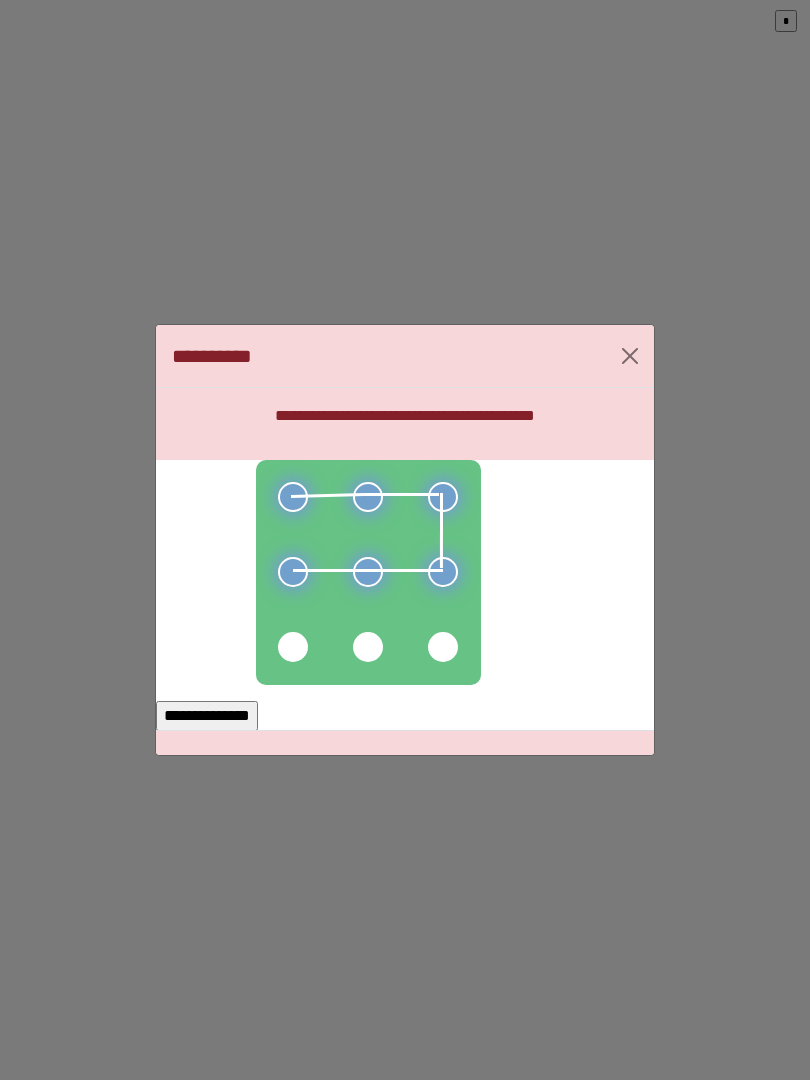 click on "**********" at bounding box center (207, 716) 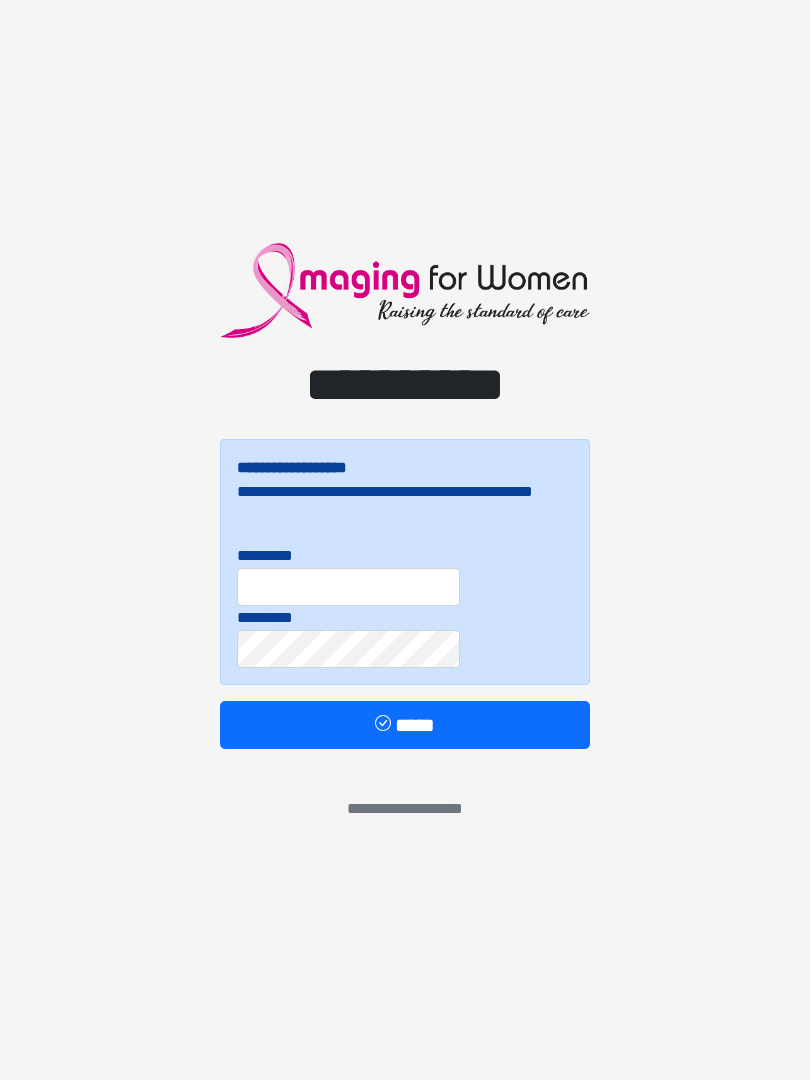 scroll, scrollTop: 0, scrollLeft: 0, axis: both 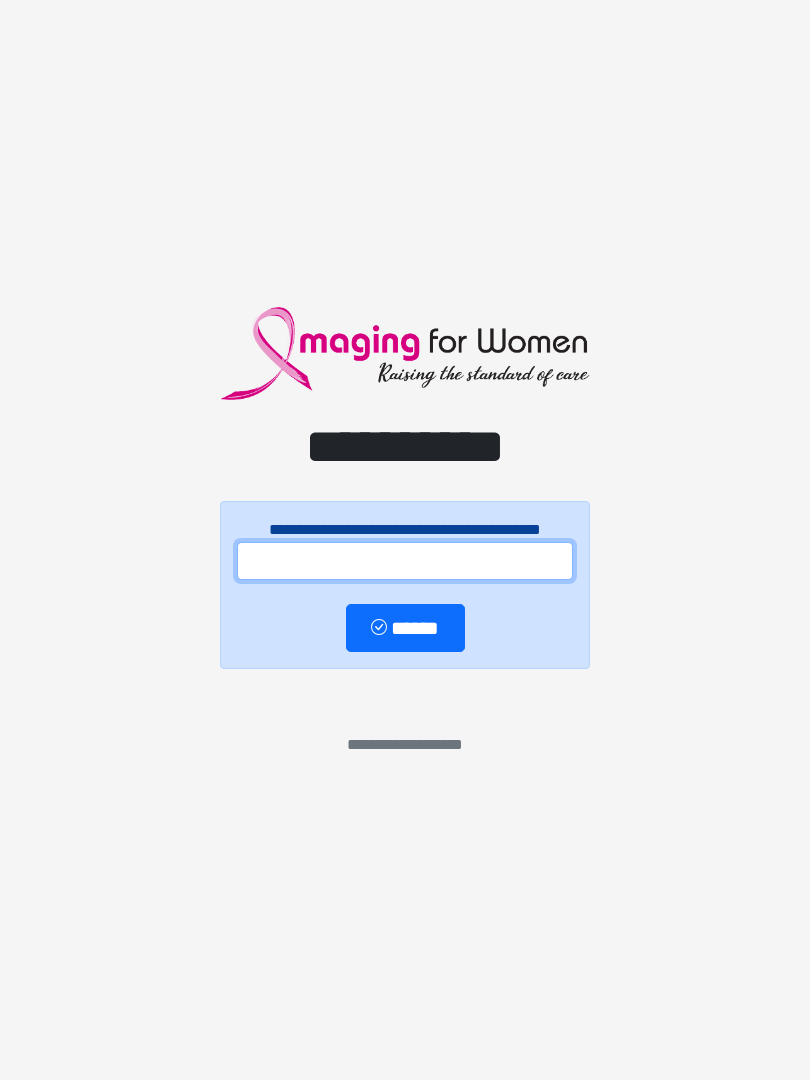 click at bounding box center [405, 561] 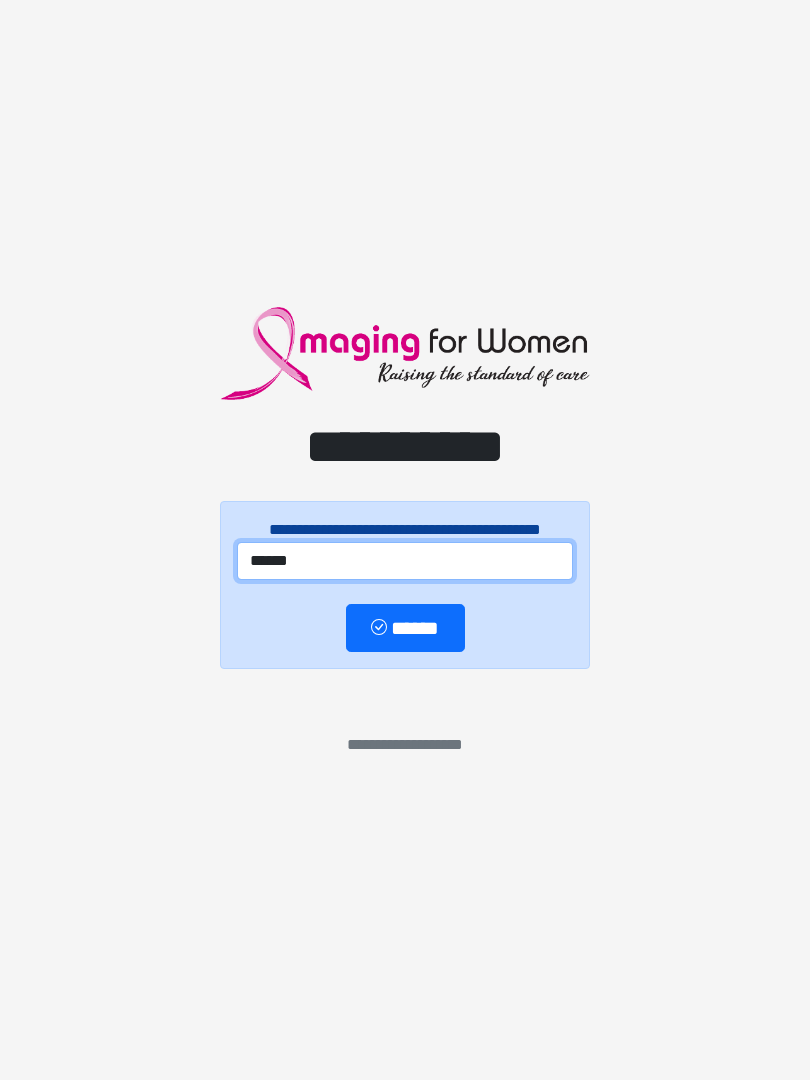 type on "******" 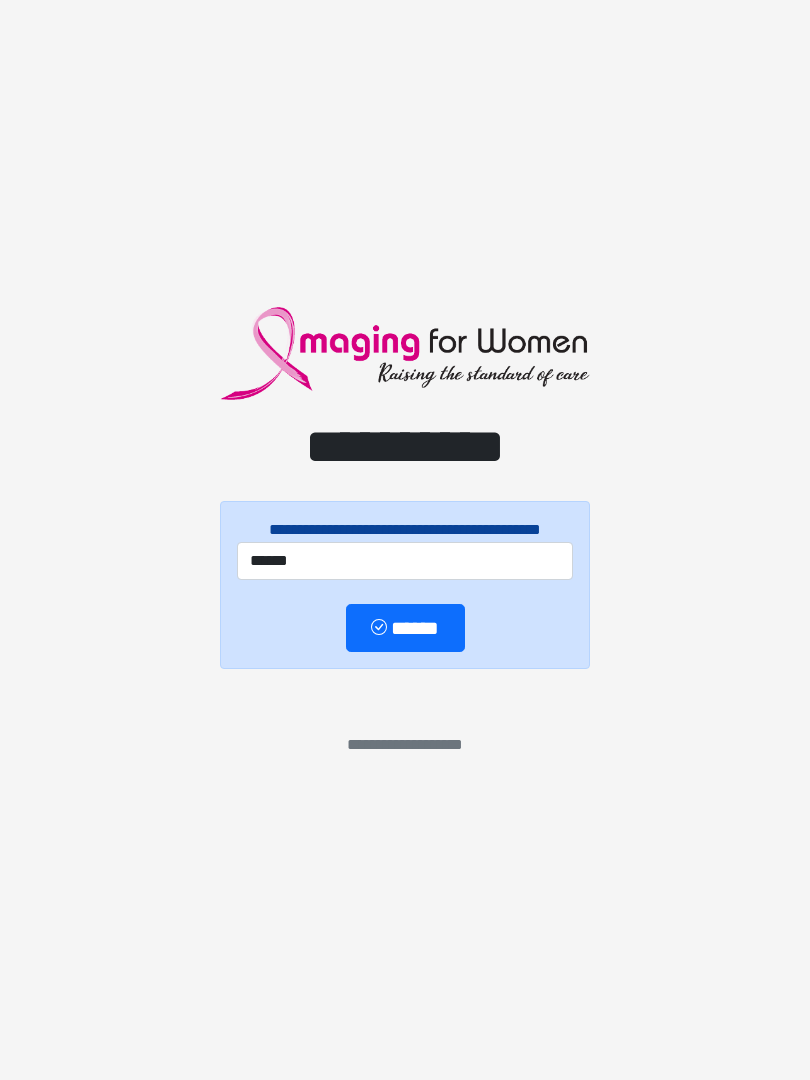click on "******" at bounding box center (405, 628) 